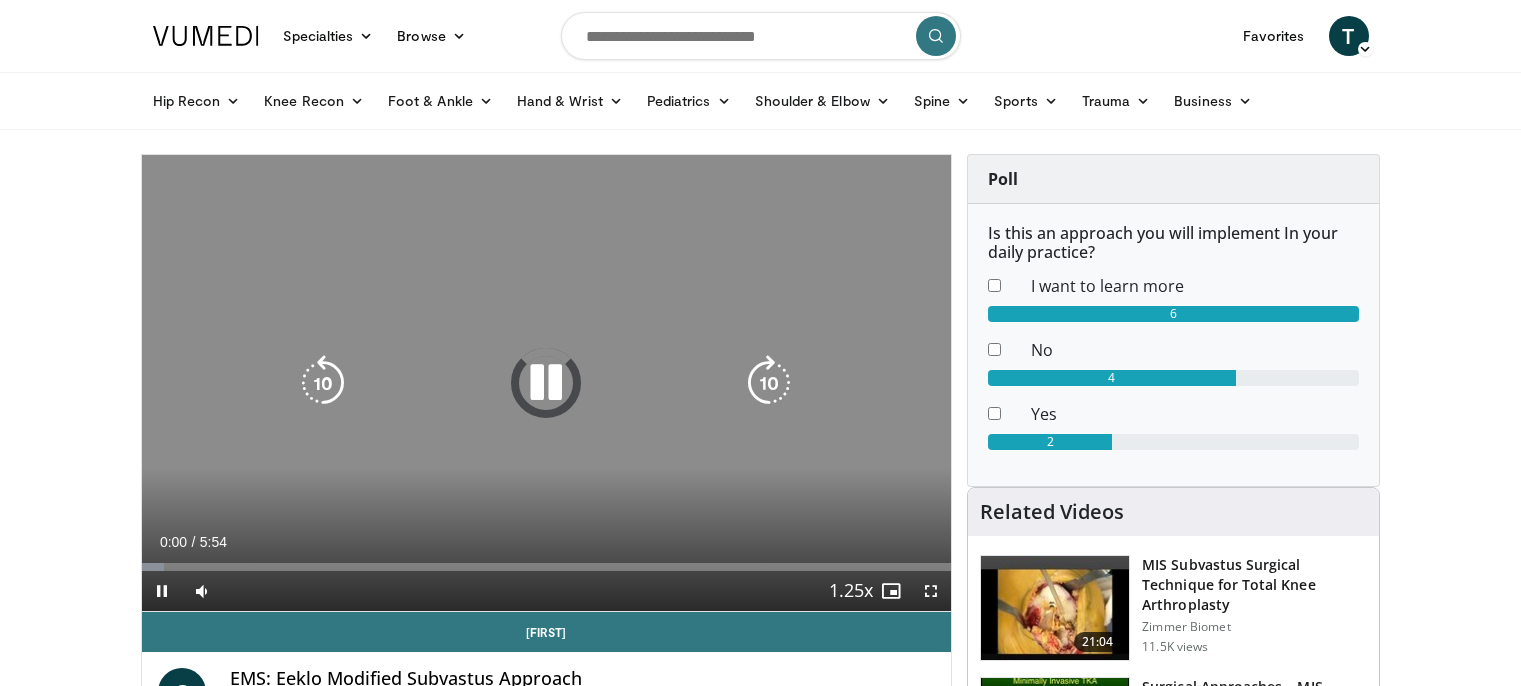 scroll, scrollTop: 0, scrollLeft: 0, axis: both 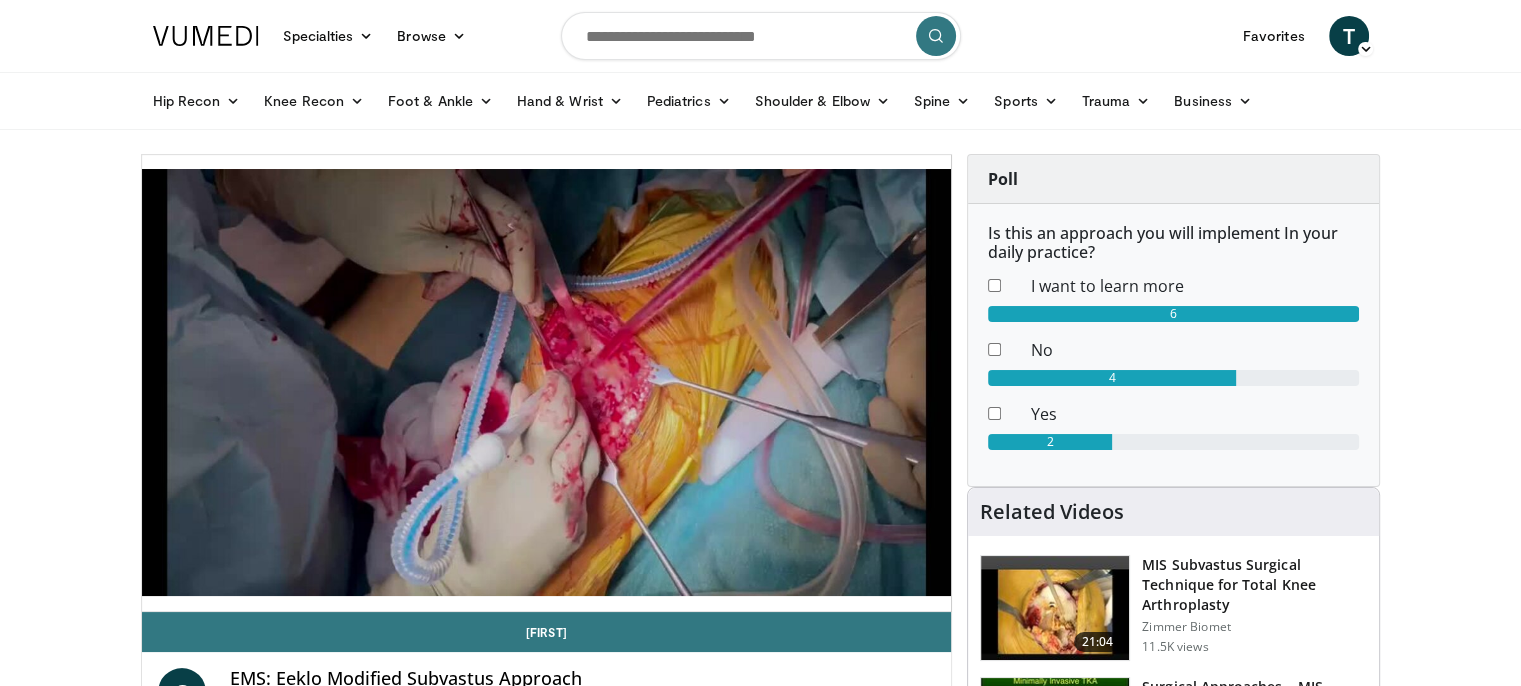 click at bounding box center [761, 36] 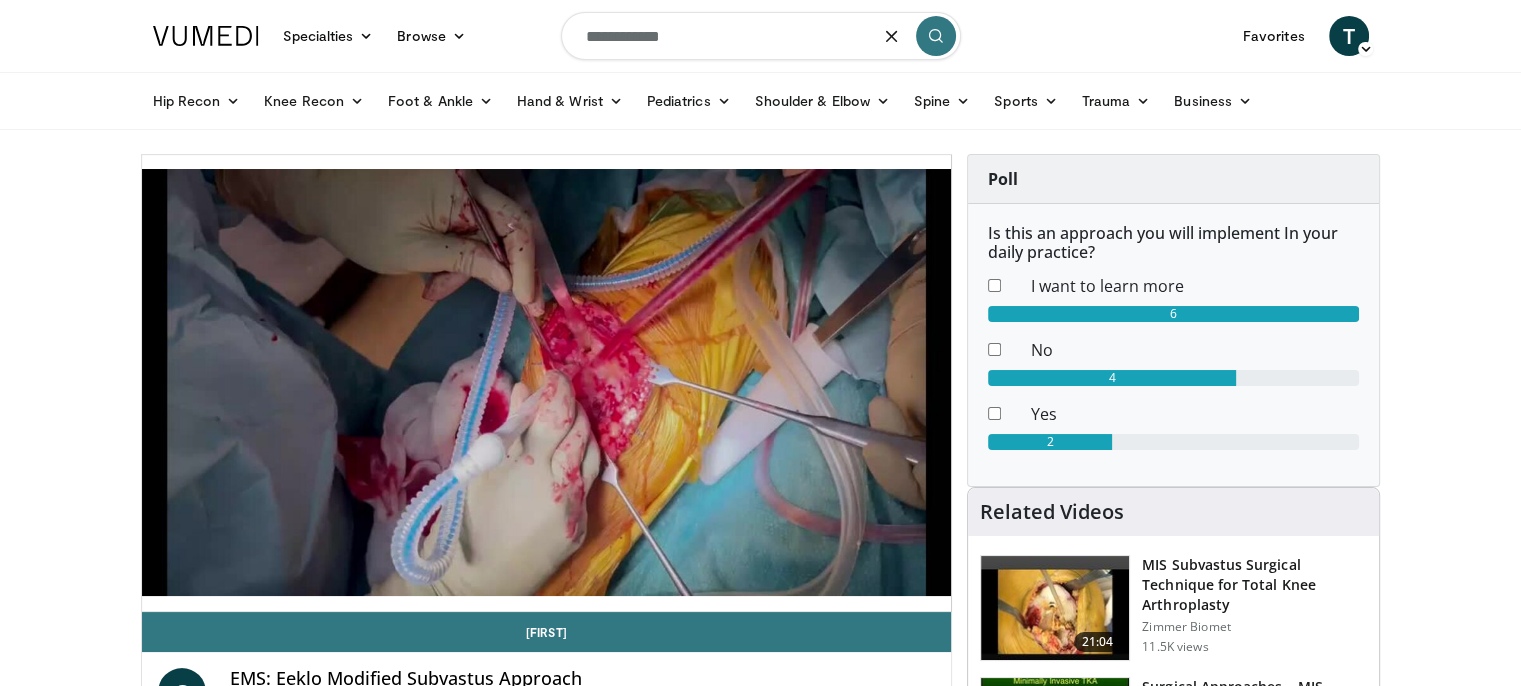 type on "**********" 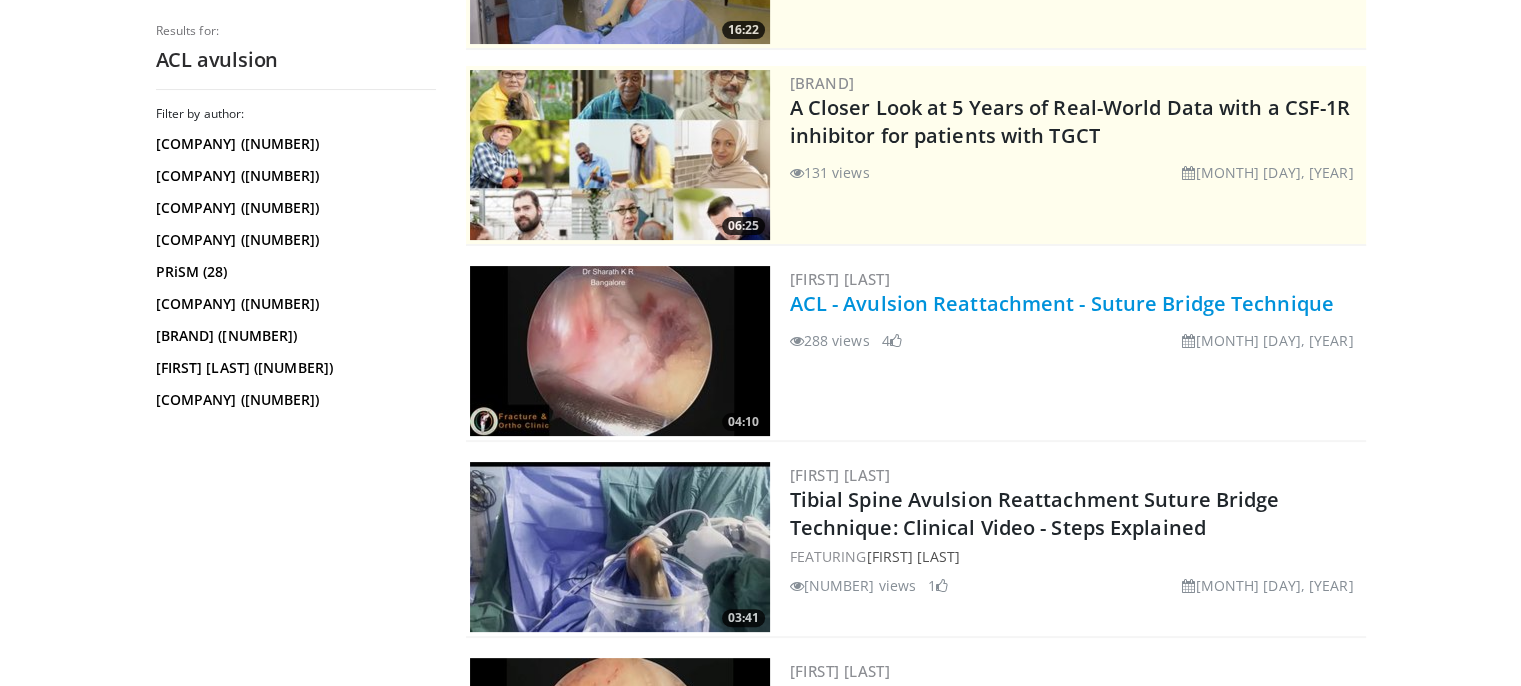 scroll, scrollTop: 400, scrollLeft: 0, axis: vertical 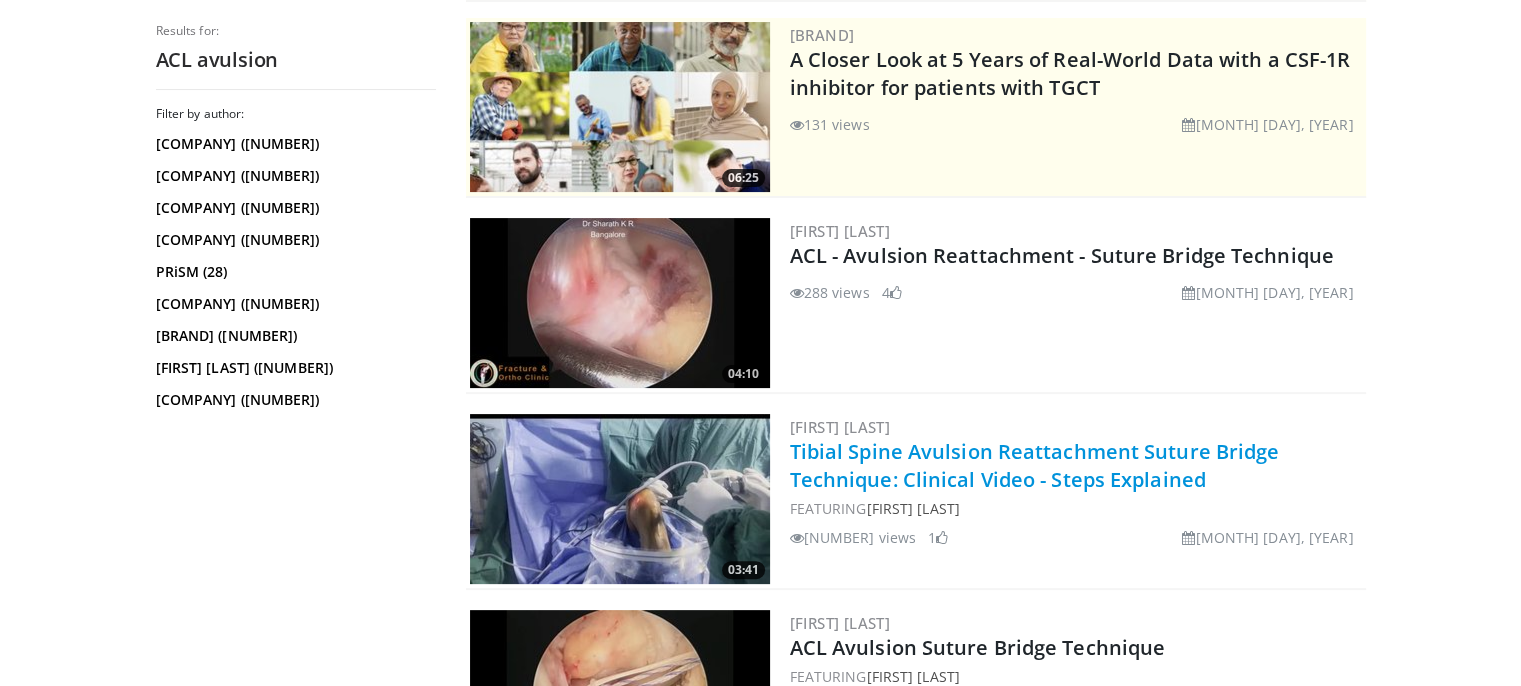 click on "Tibial Spine Avulsion Reattachment Suture Bridge Technique: Clinical Video - Steps Explained" at bounding box center [1035, 465] 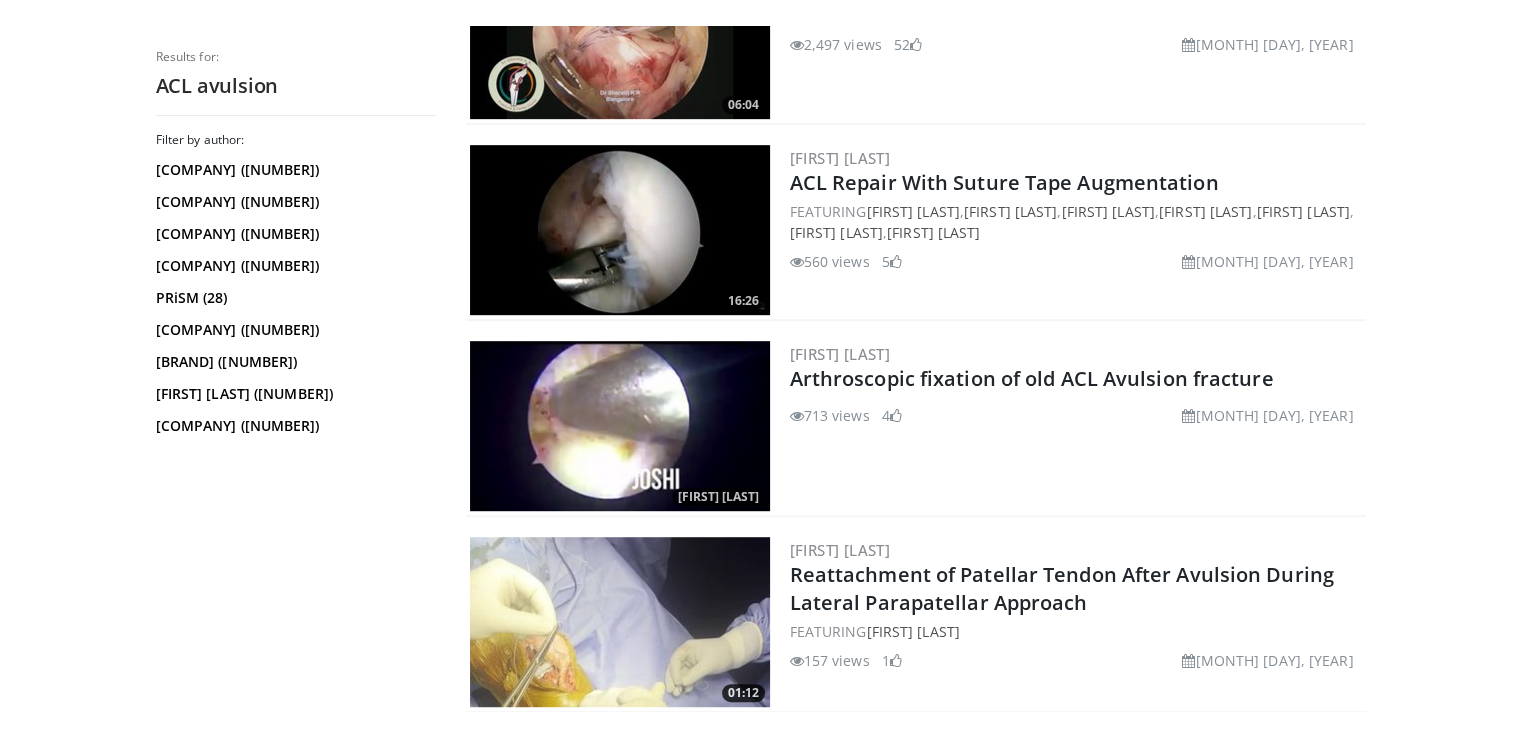 scroll, scrollTop: 1100, scrollLeft: 0, axis: vertical 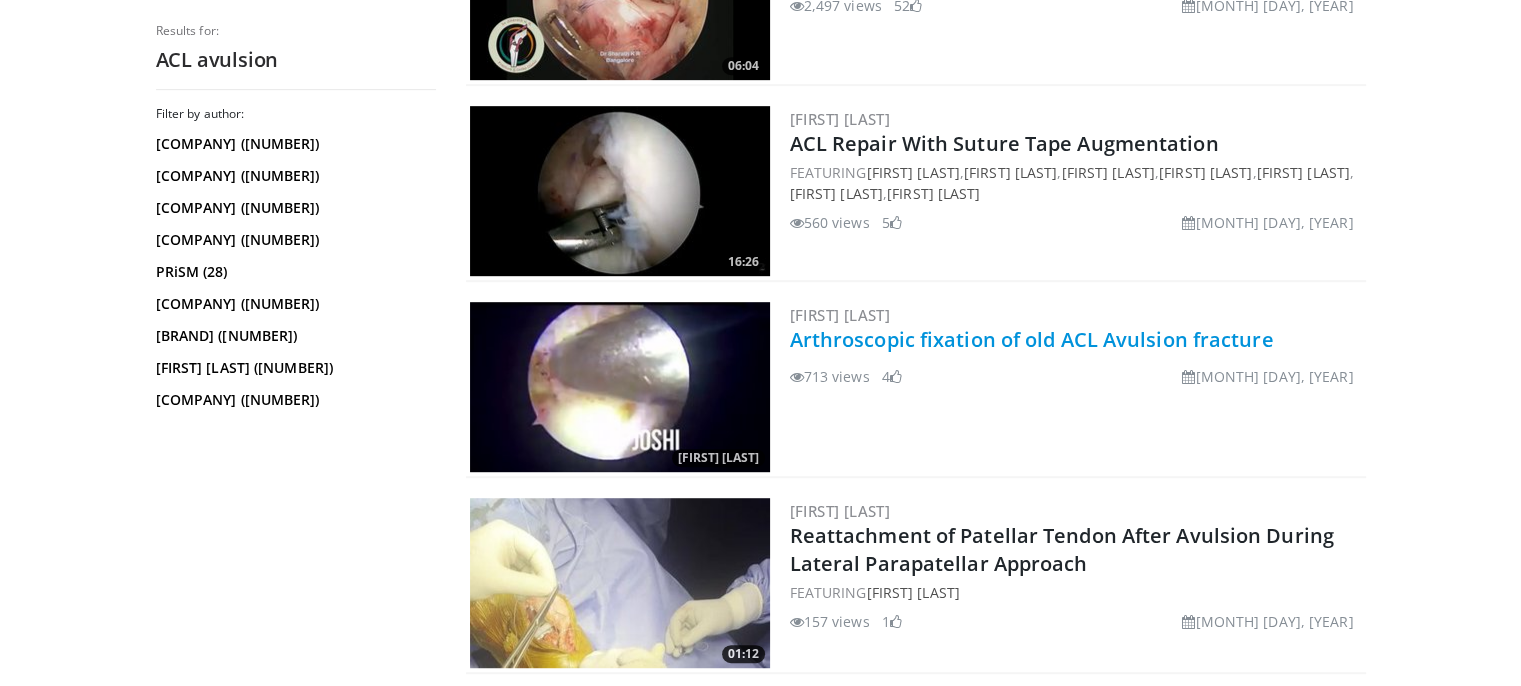click on "Arthroscopic fixation of old ACL Avulsion fracture" at bounding box center [1032, 339] 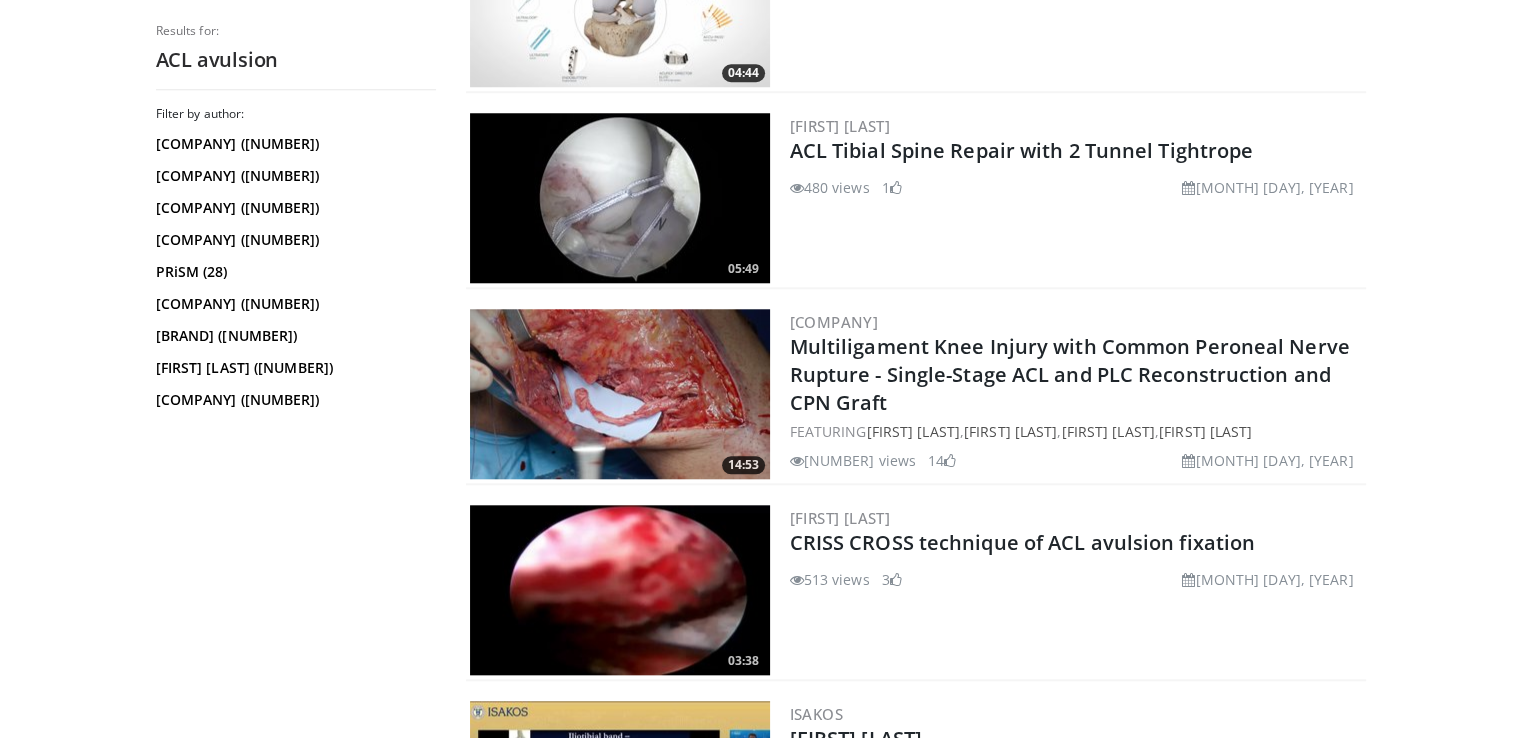 scroll, scrollTop: 2000, scrollLeft: 0, axis: vertical 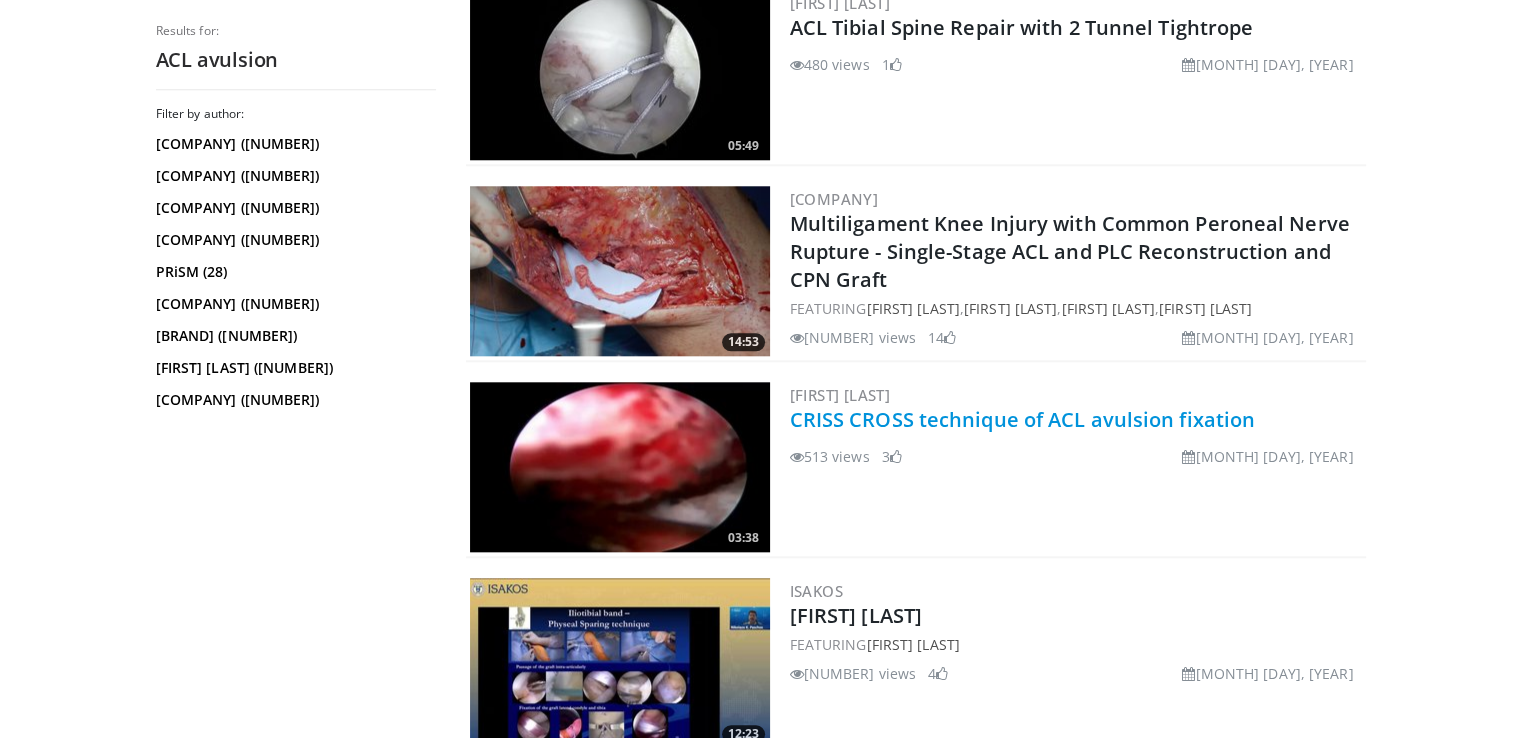 click on "CRISS CROSS technique of ACL avulsion fixation" at bounding box center [1023, 419] 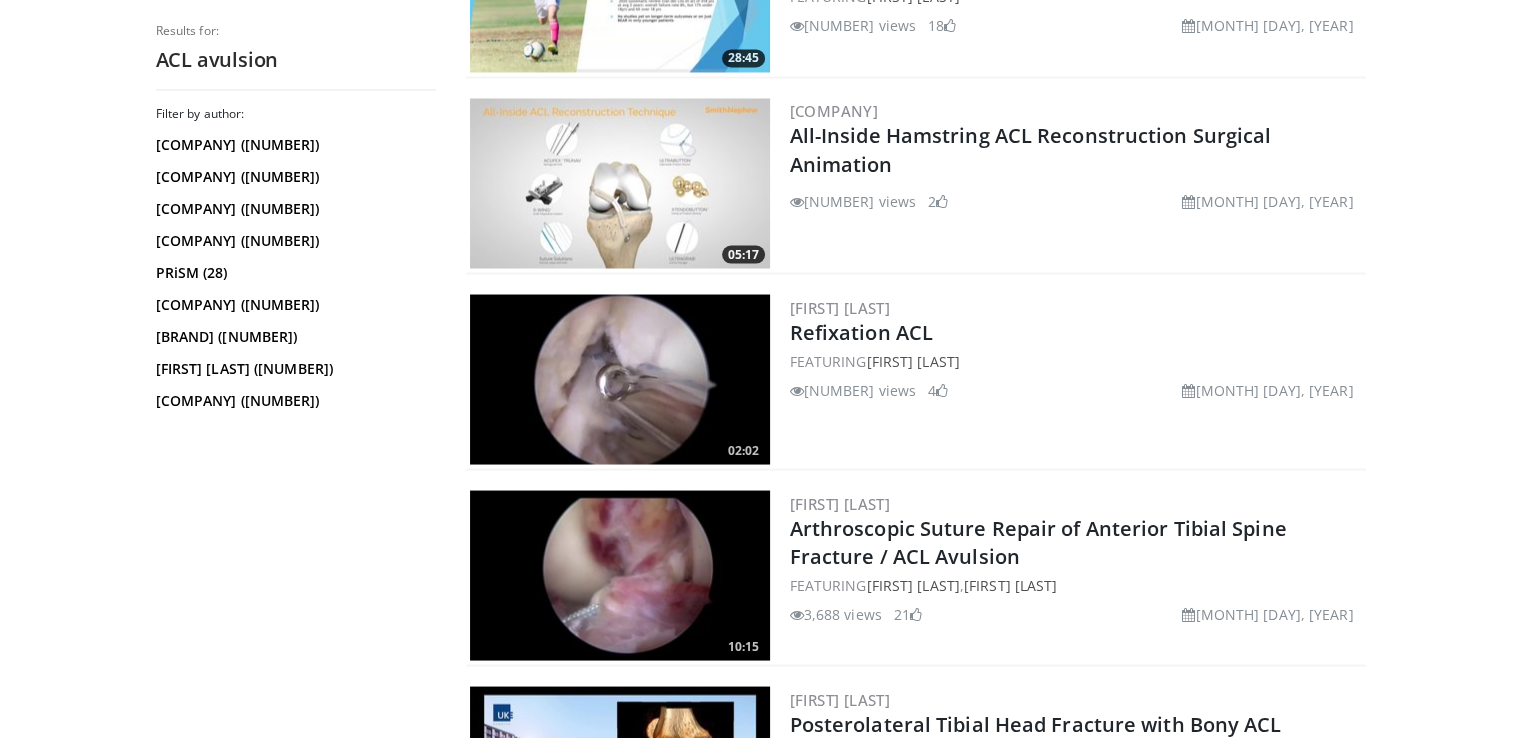 scroll, scrollTop: 3700, scrollLeft: 0, axis: vertical 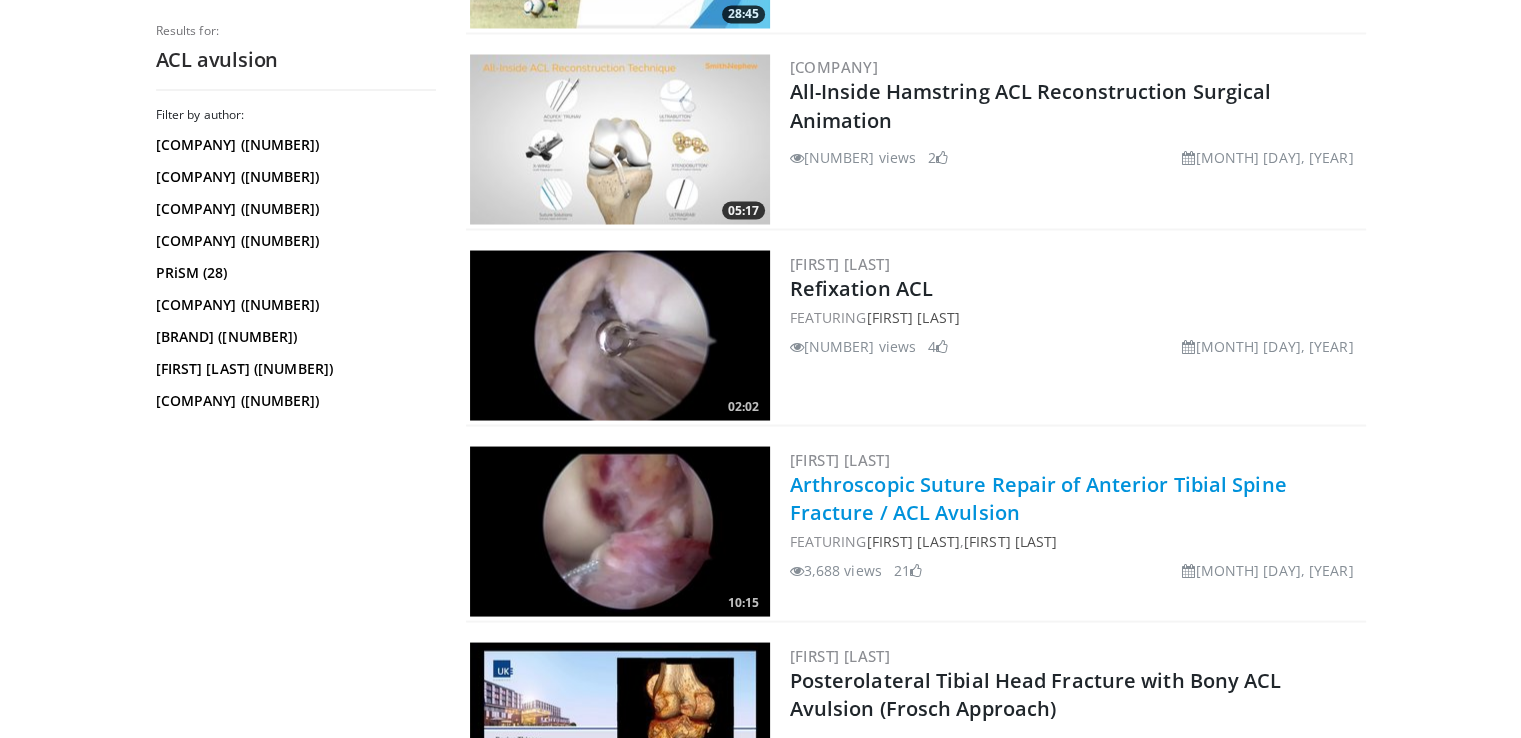 click on "Arthroscopic Suture Repair of Anterior Tibial Spine Fracture / ACL Avulsion" at bounding box center (1038, 497) 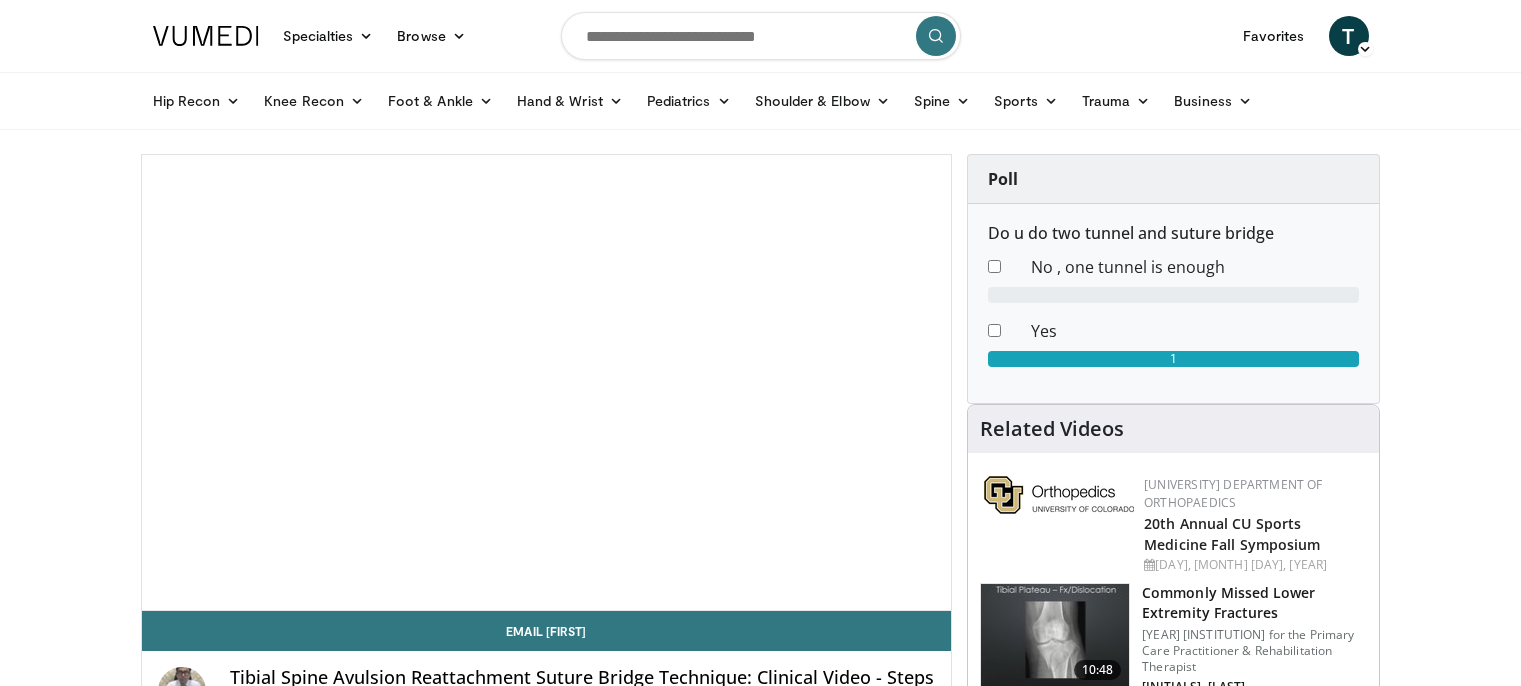 scroll, scrollTop: 0, scrollLeft: 0, axis: both 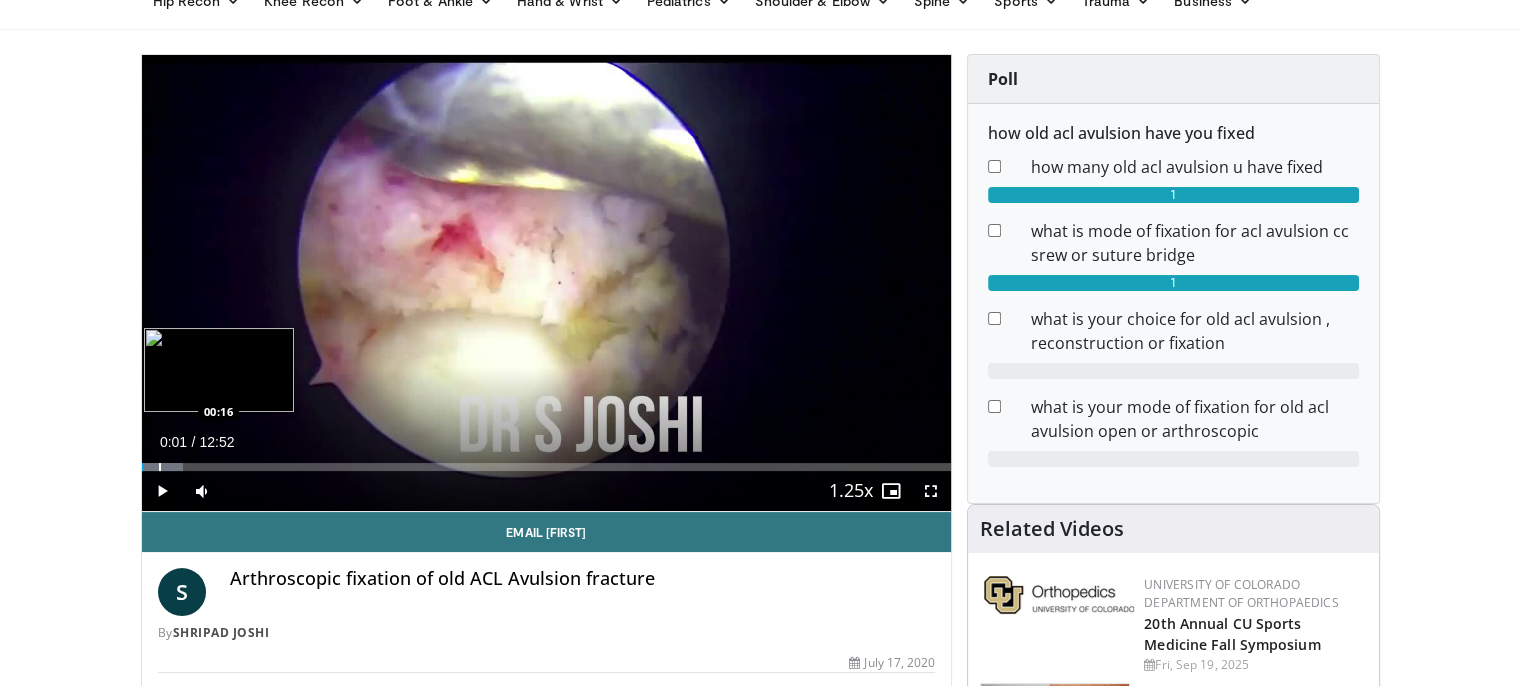 click at bounding box center [160, 467] 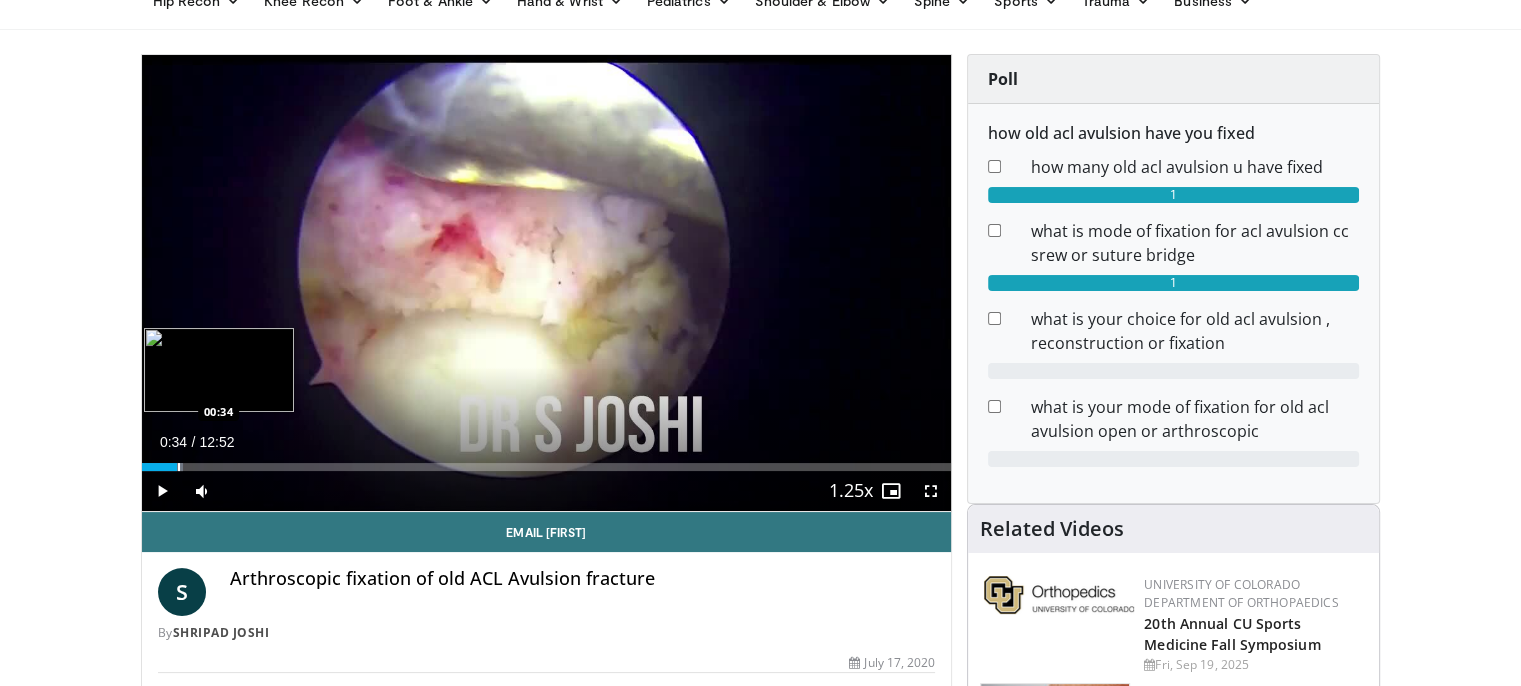 click on "Loaded :  5.18% 00:15 00:34" at bounding box center (547, 461) 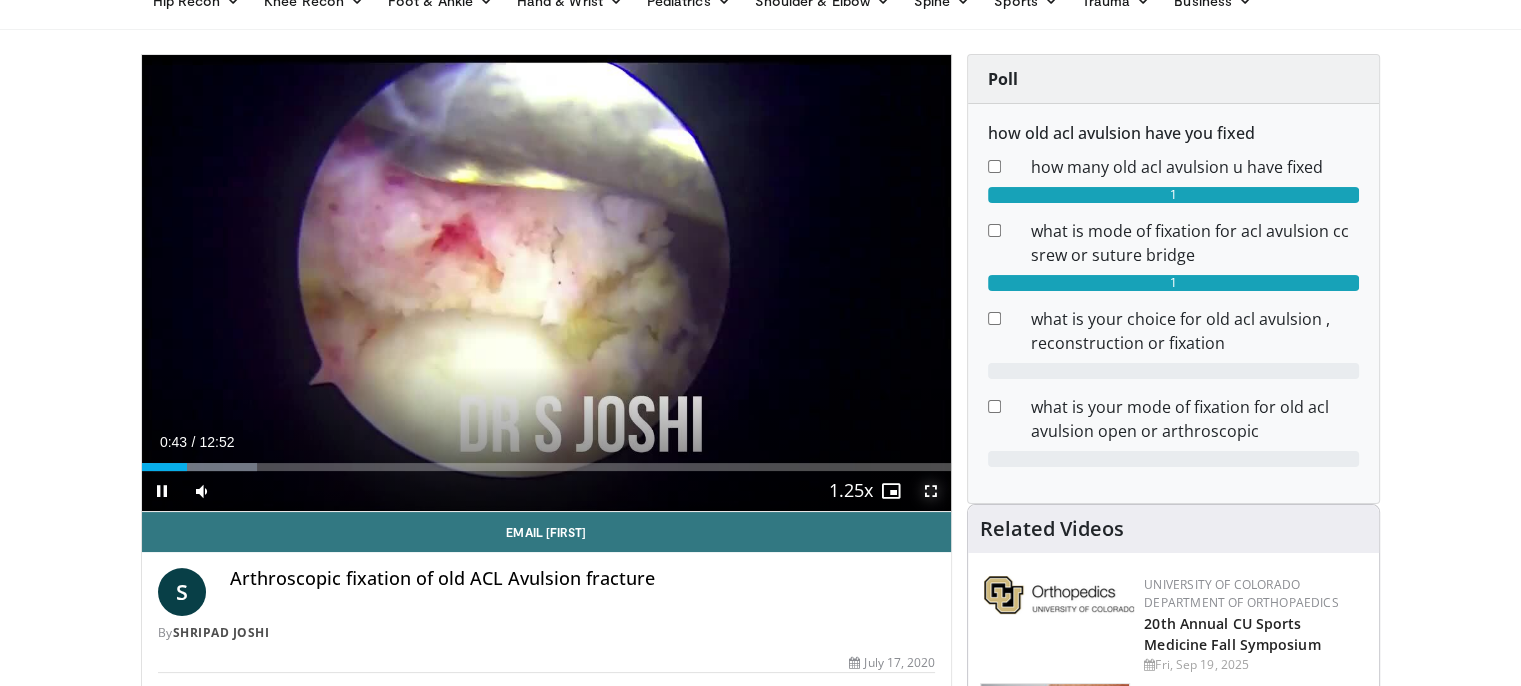 click at bounding box center [931, 491] 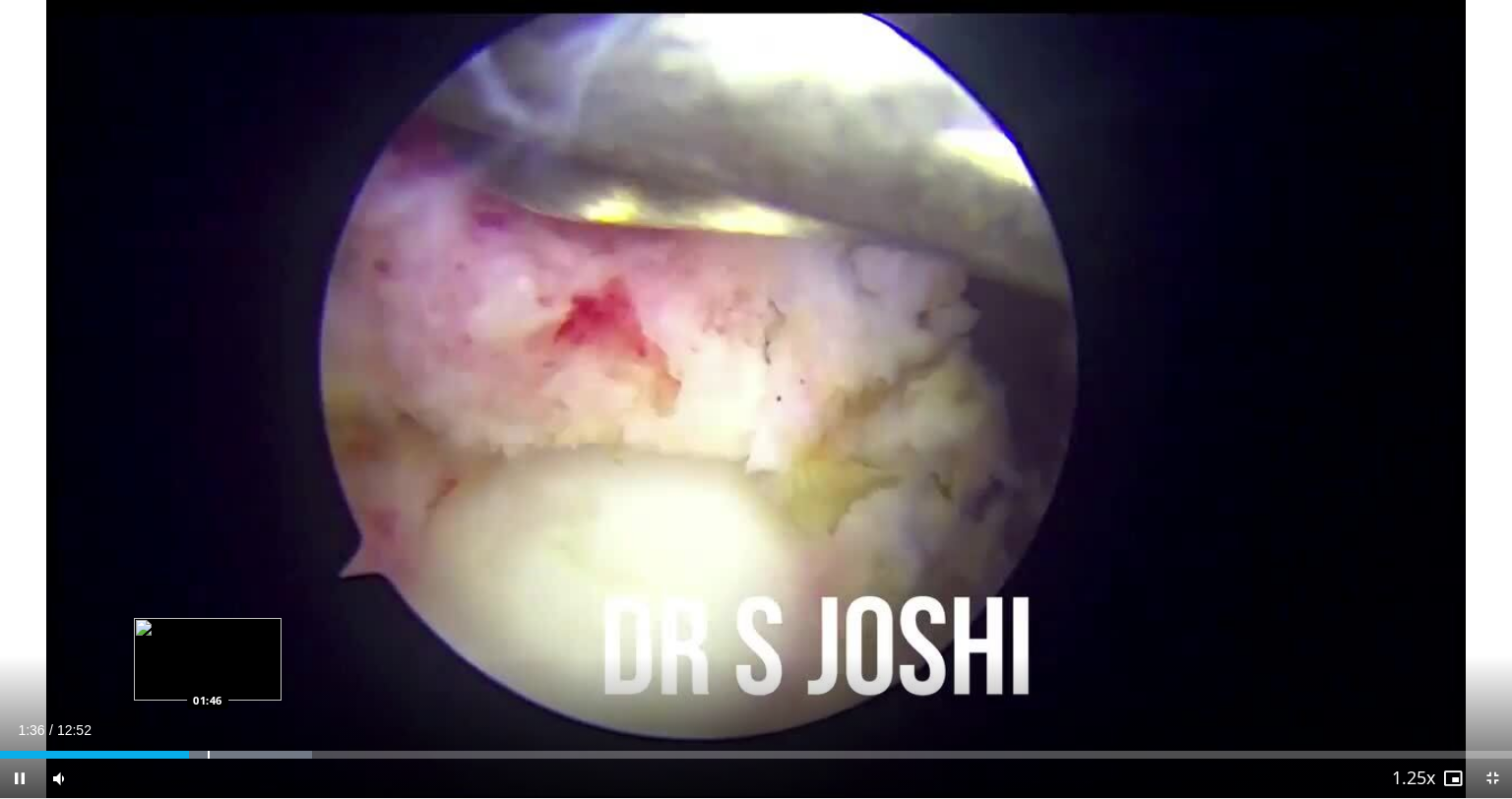 click on "Loaded :  20.67% 01:36 01:46" at bounding box center (756, 749) 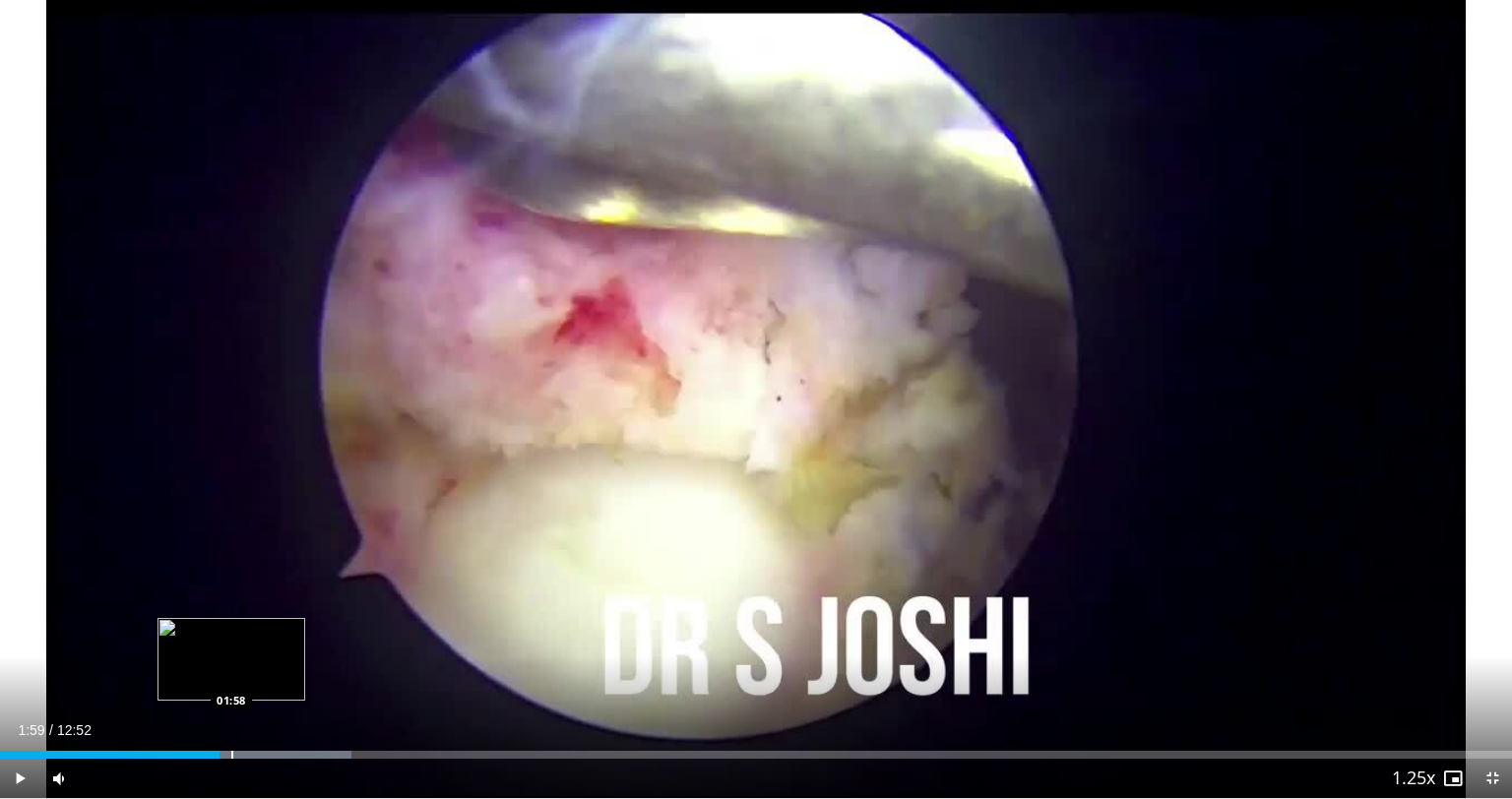 click at bounding box center (232, 755) 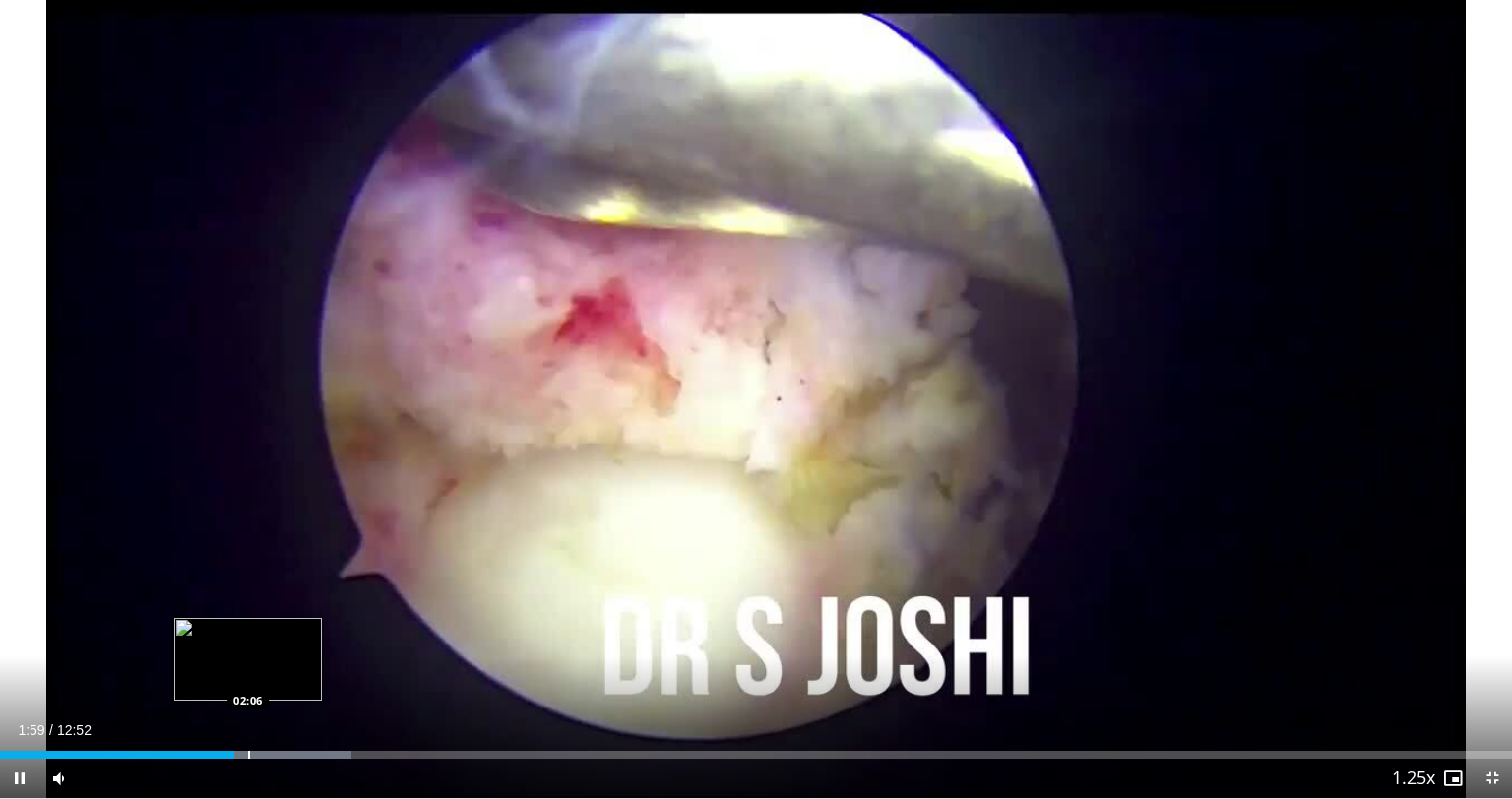 click on "Loaded :  23.26% 01:59 02:06" at bounding box center (756, 749) 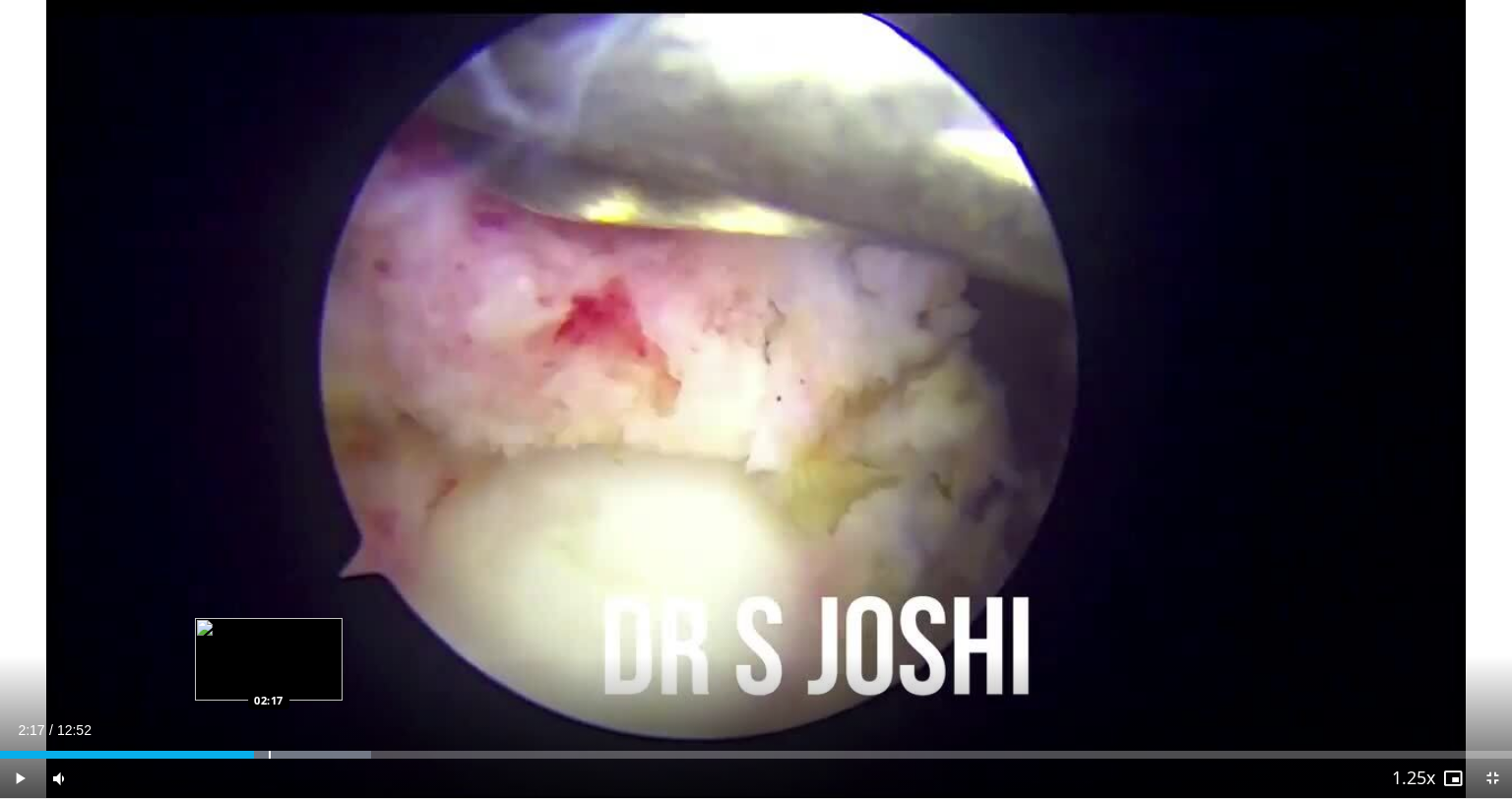 click at bounding box center [270, 755] 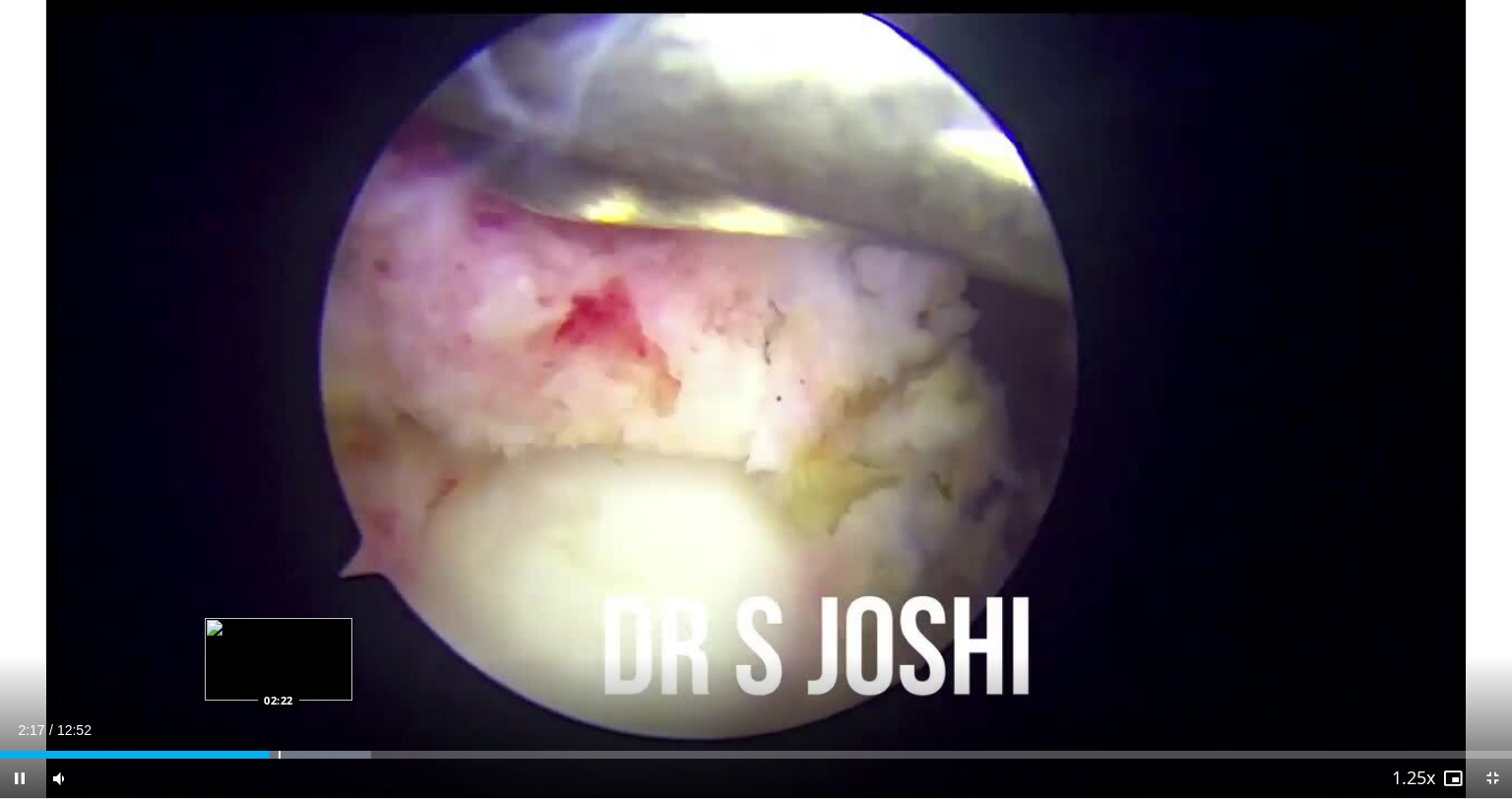 click at bounding box center [280, 755] 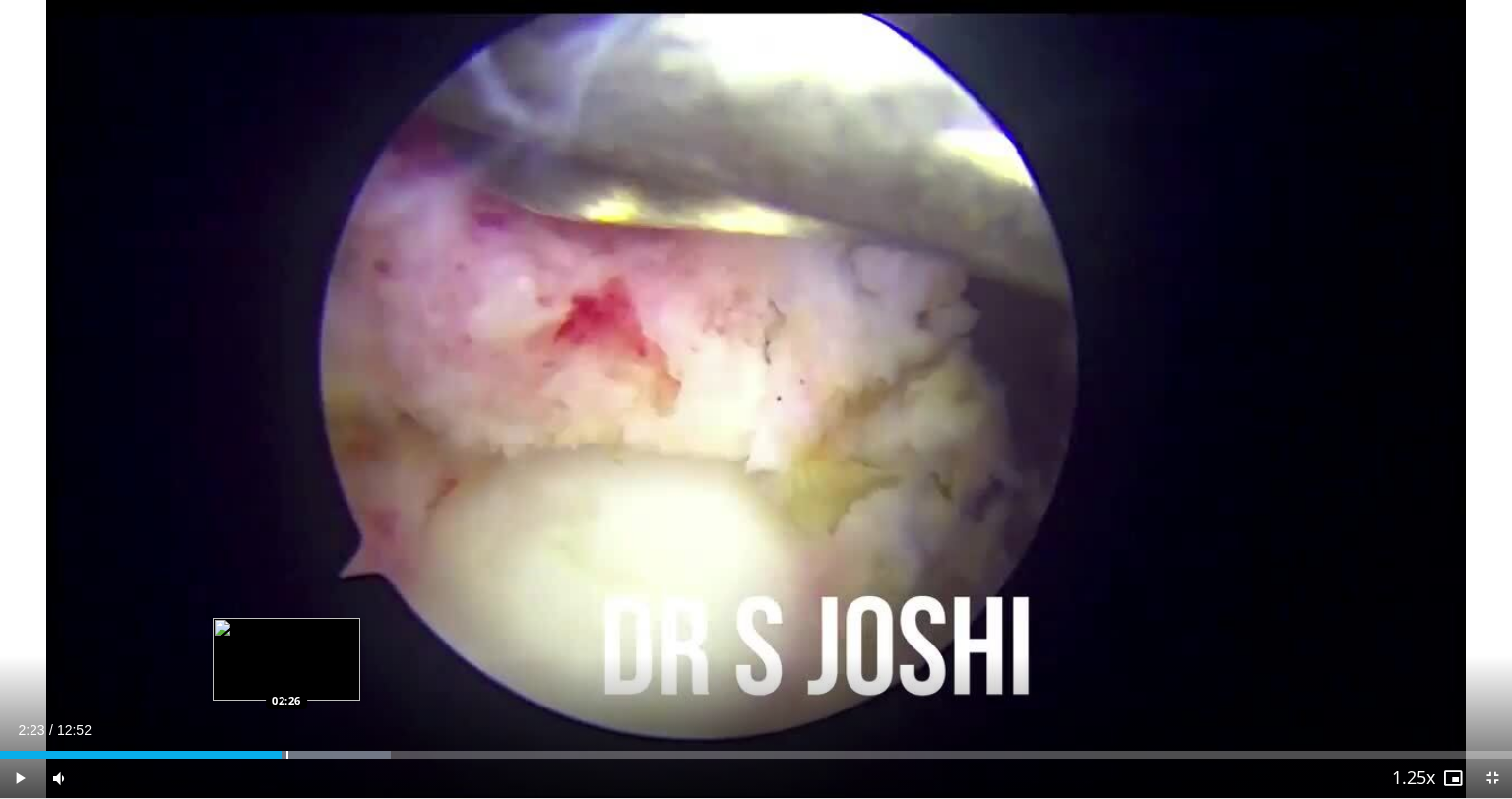 click at bounding box center [287, 755] 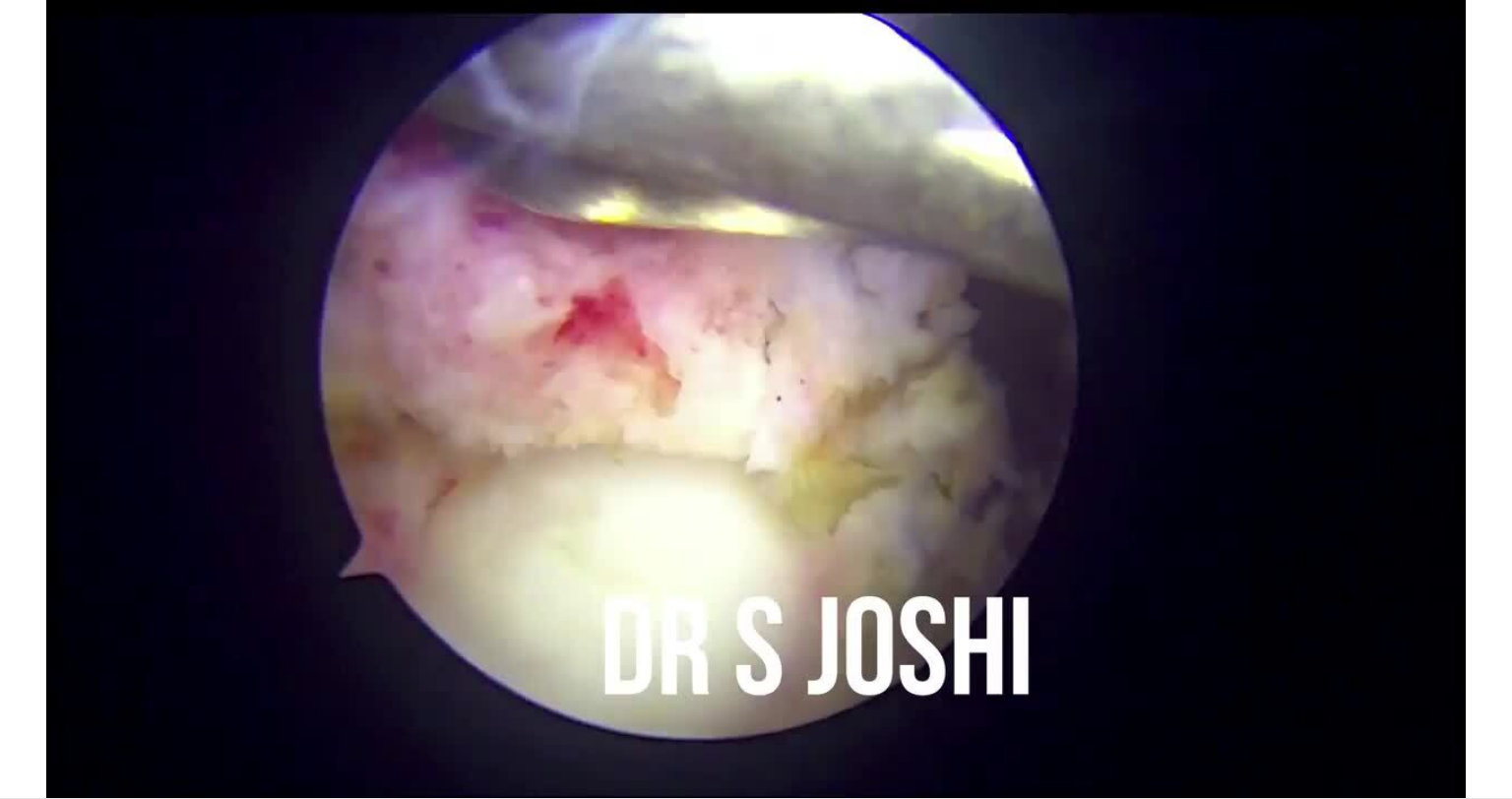 click on "10 seconds
Tap to unmute" at bounding box center (756, 399) 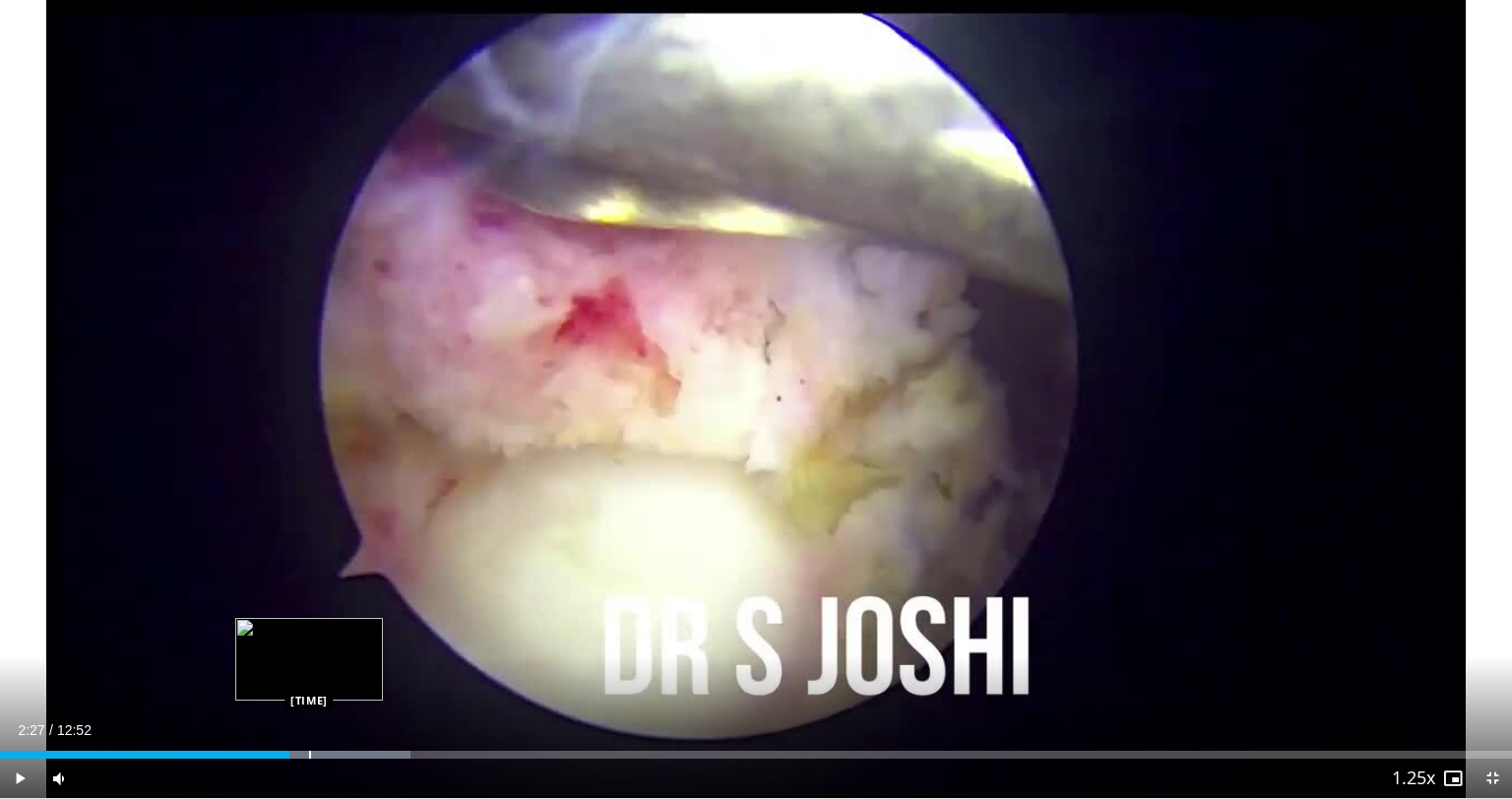 click at bounding box center (310, 755) 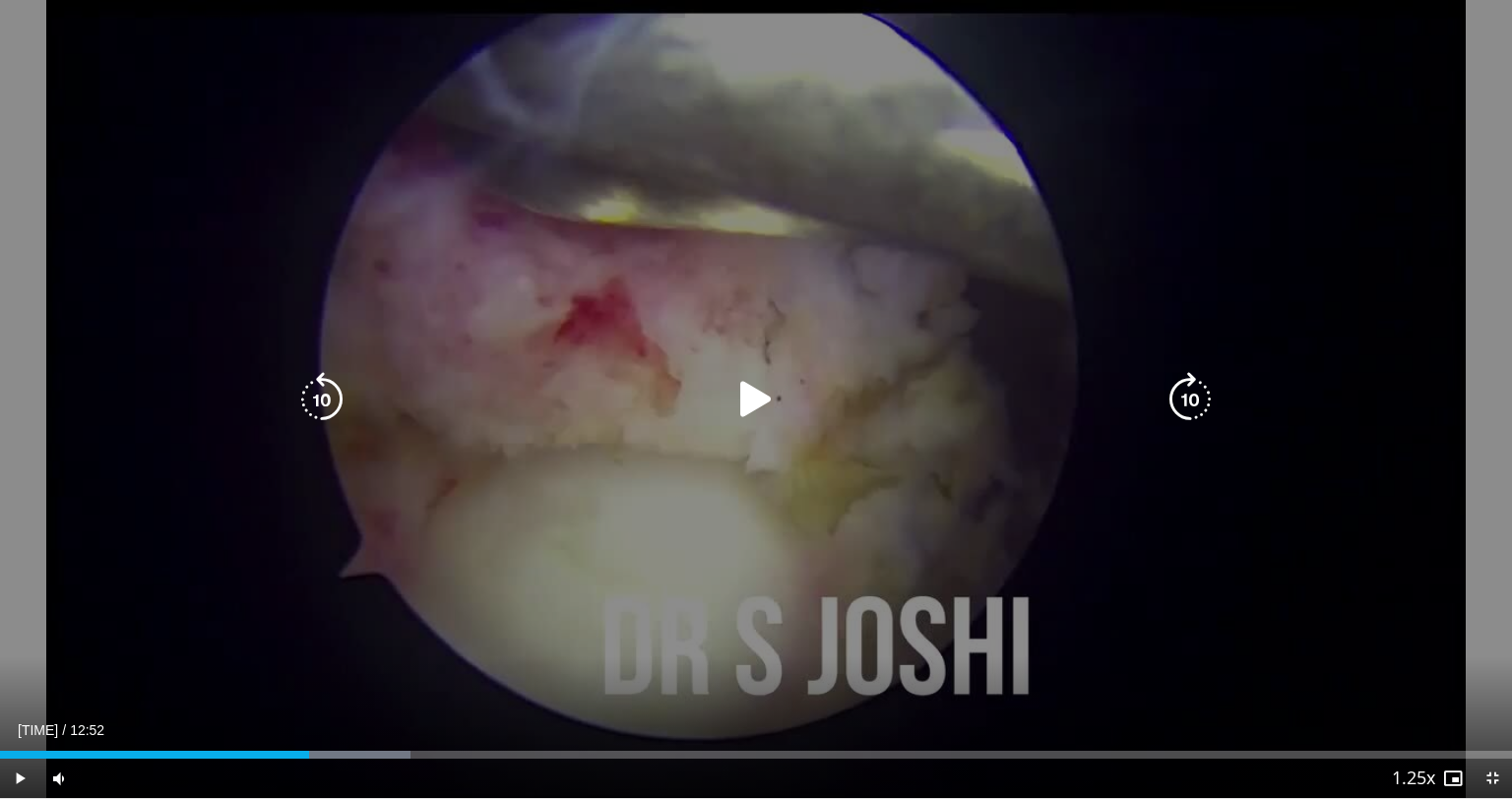 click on "10 seconds
Tap to unmute" at bounding box center [756, 399] 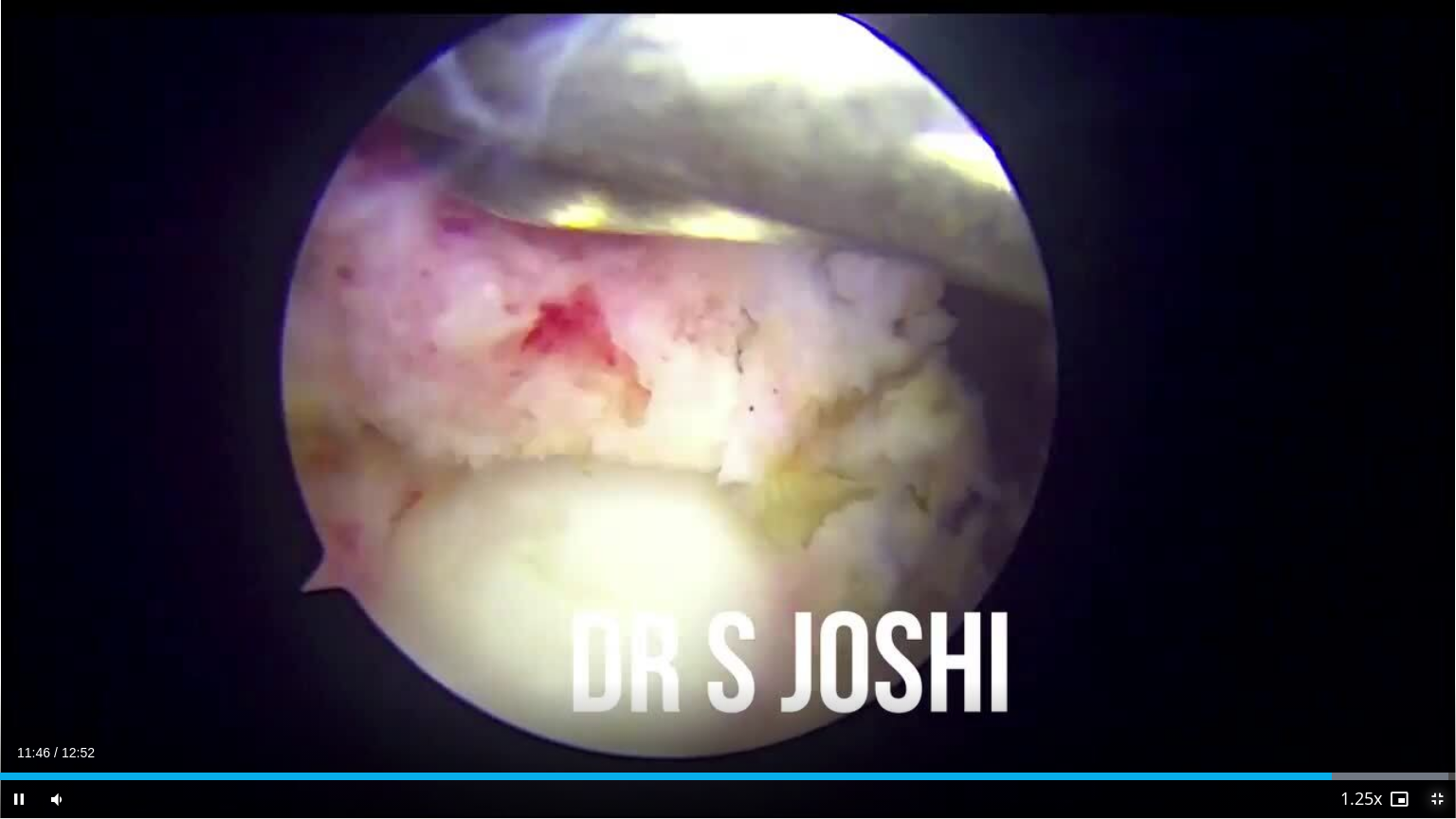click at bounding box center [1437, 799] 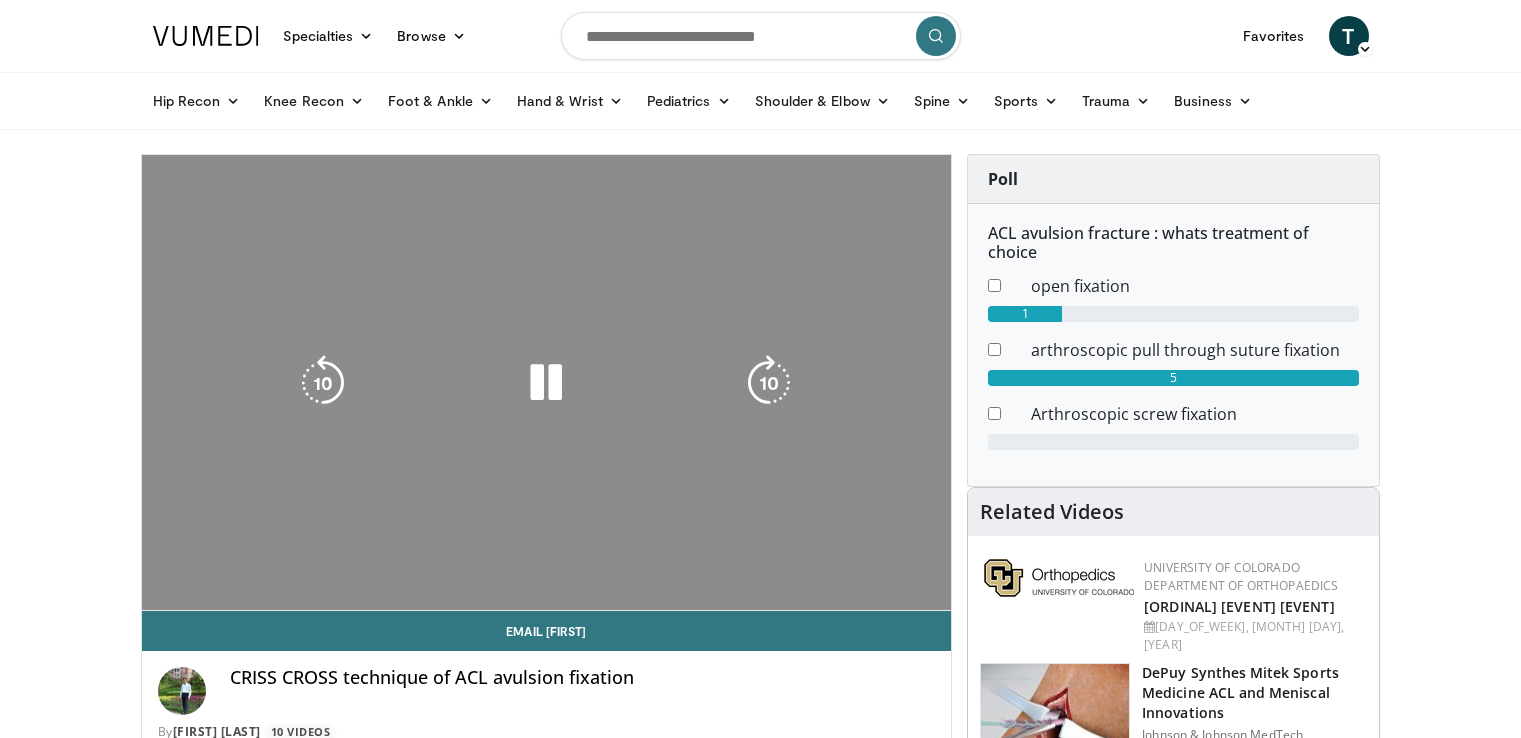scroll, scrollTop: 0, scrollLeft: 0, axis: both 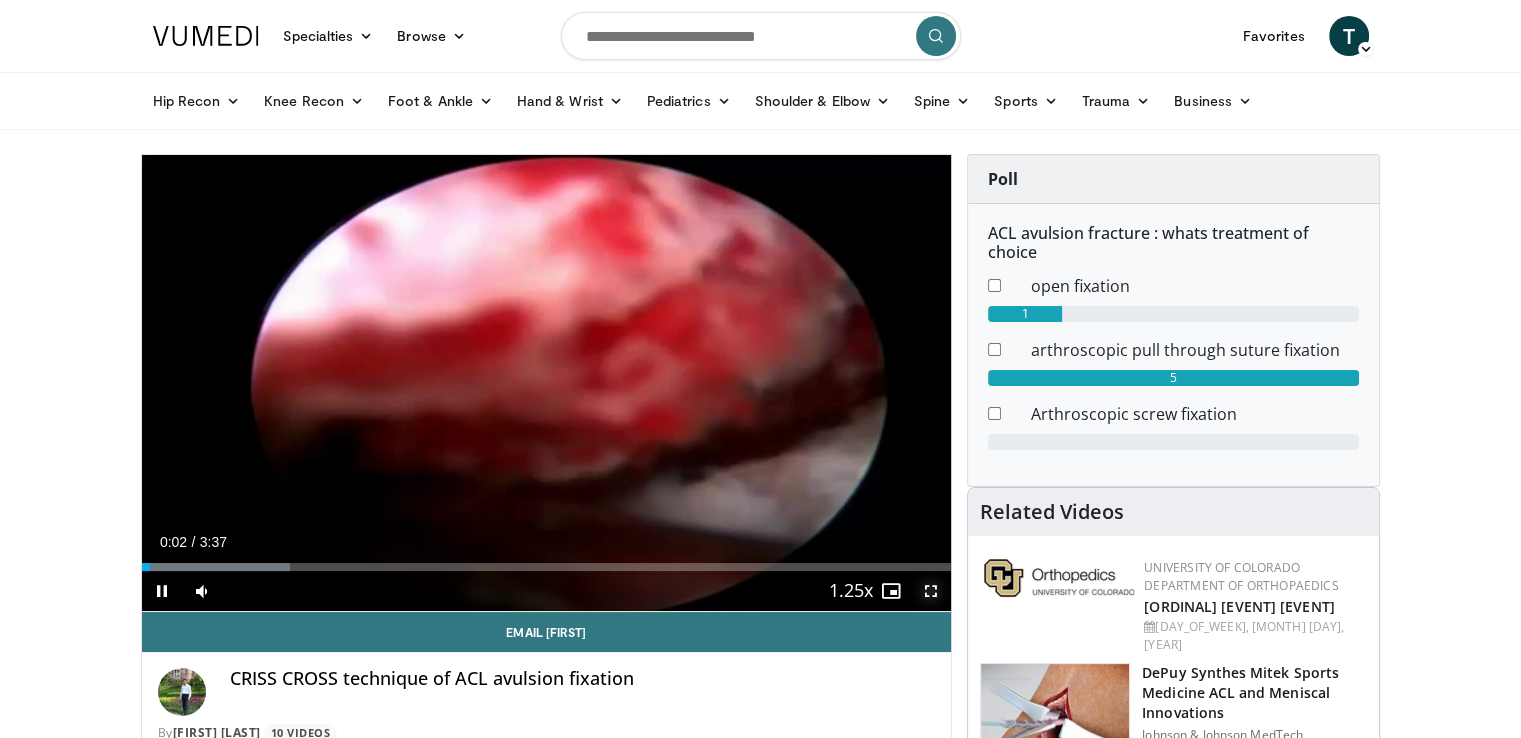 click at bounding box center (931, 591) 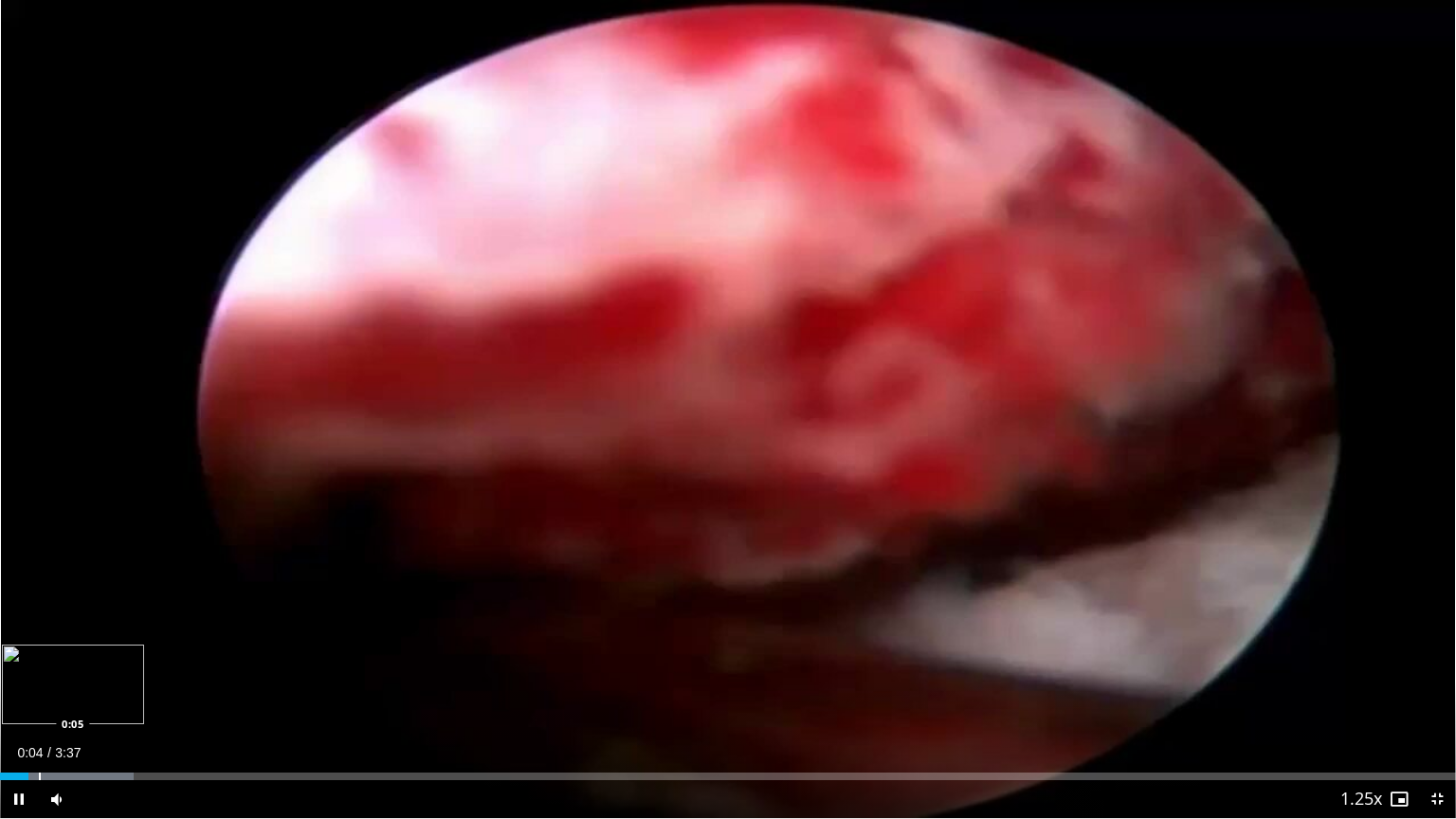 click on "Loaded :  9.20% 0:04 0:05" at bounding box center [728, 771] 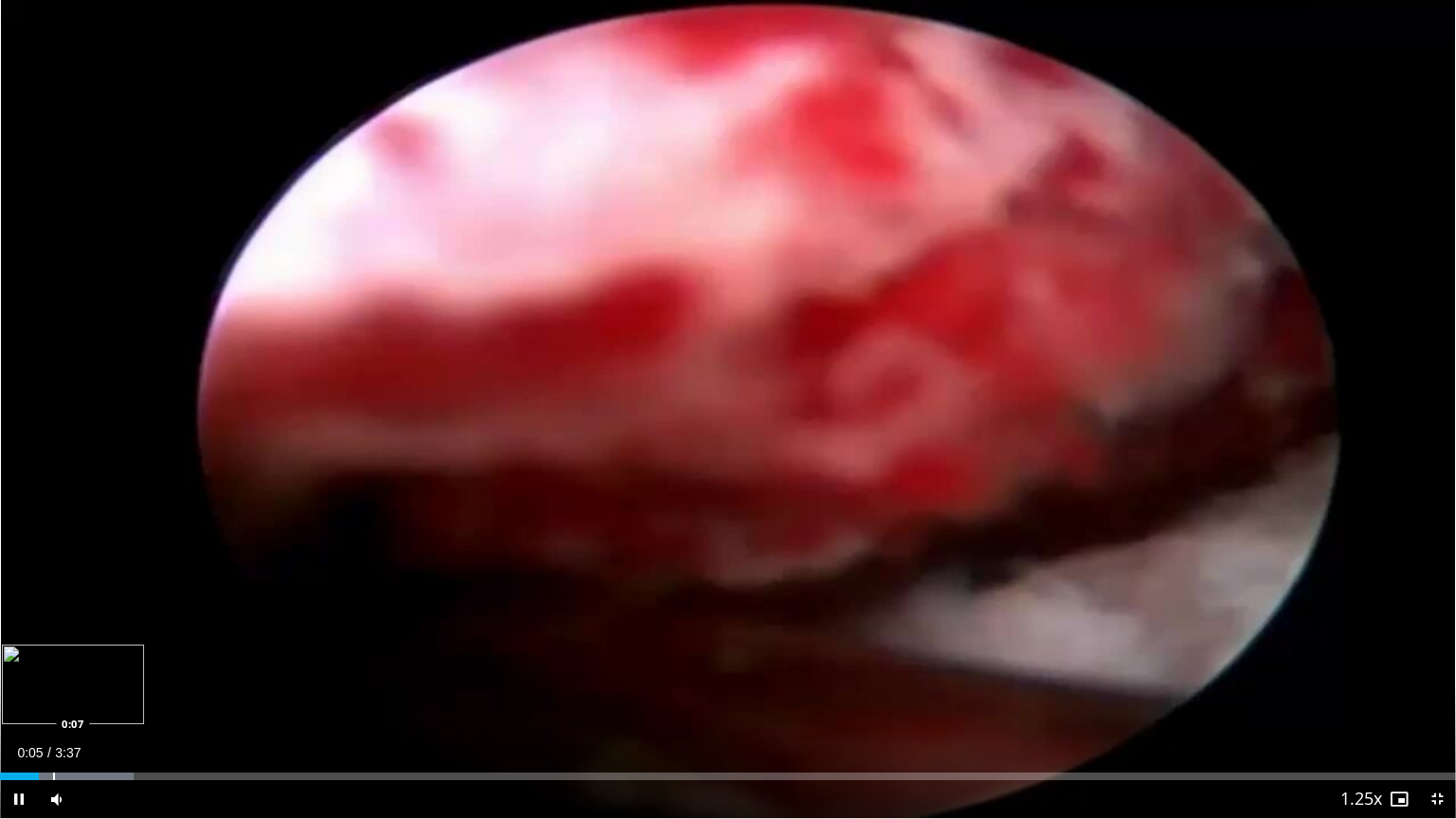 click on "Loaded :  9.20% 0:05 0:07" at bounding box center (728, 776) 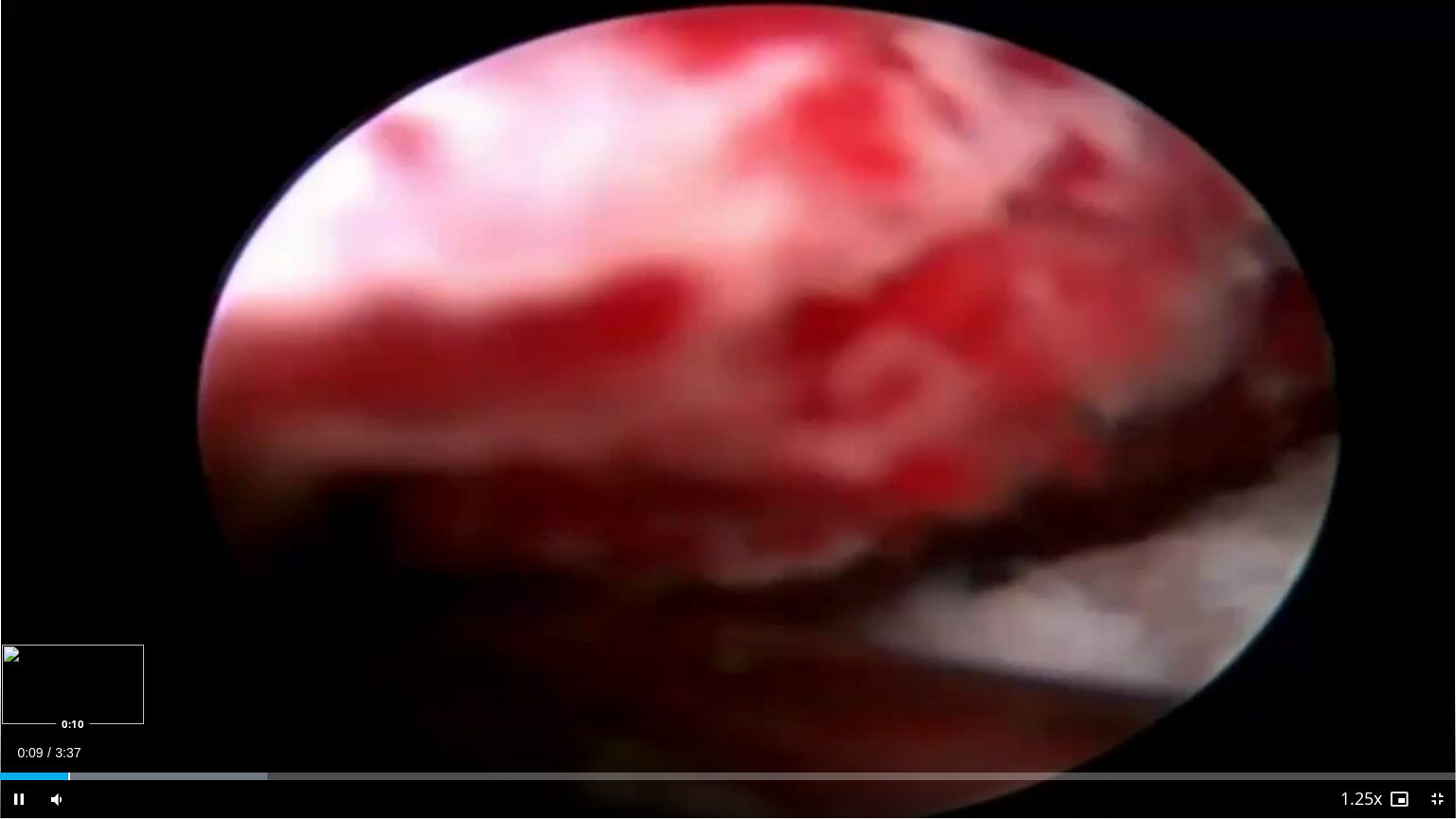 click at bounding box center [69, 776] 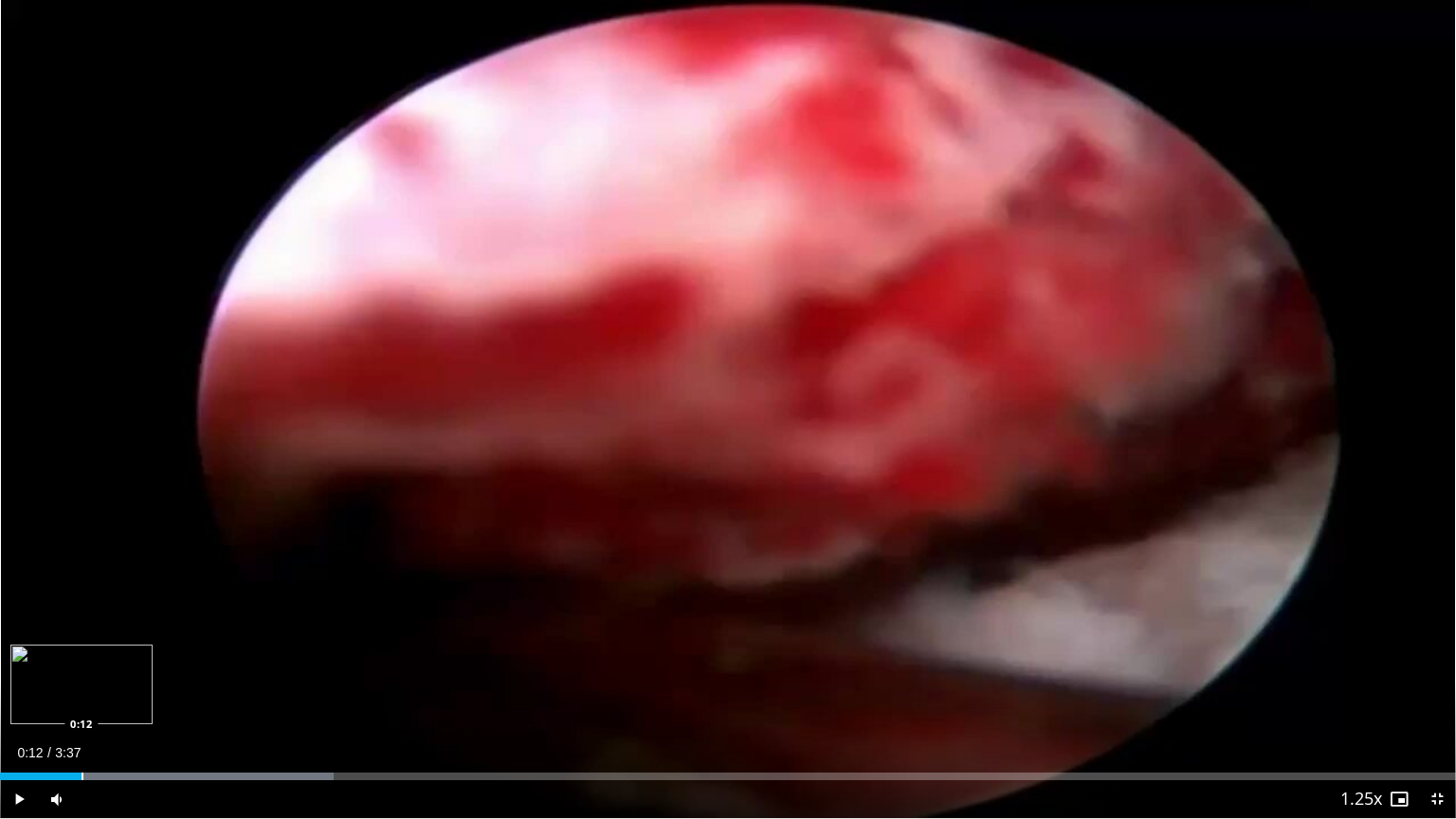 click at bounding box center (82, 776) 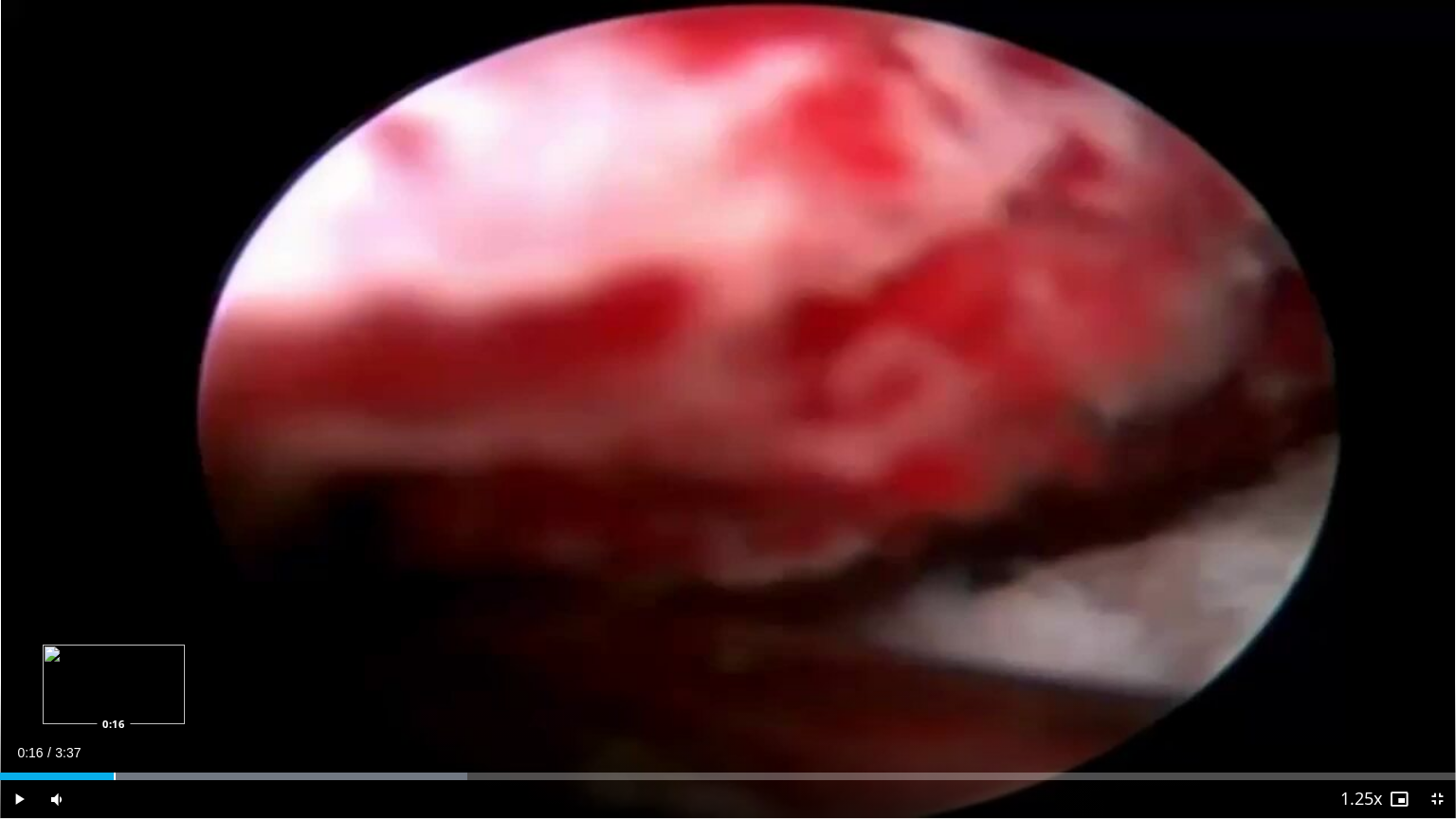 click at bounding box center [115, 776] 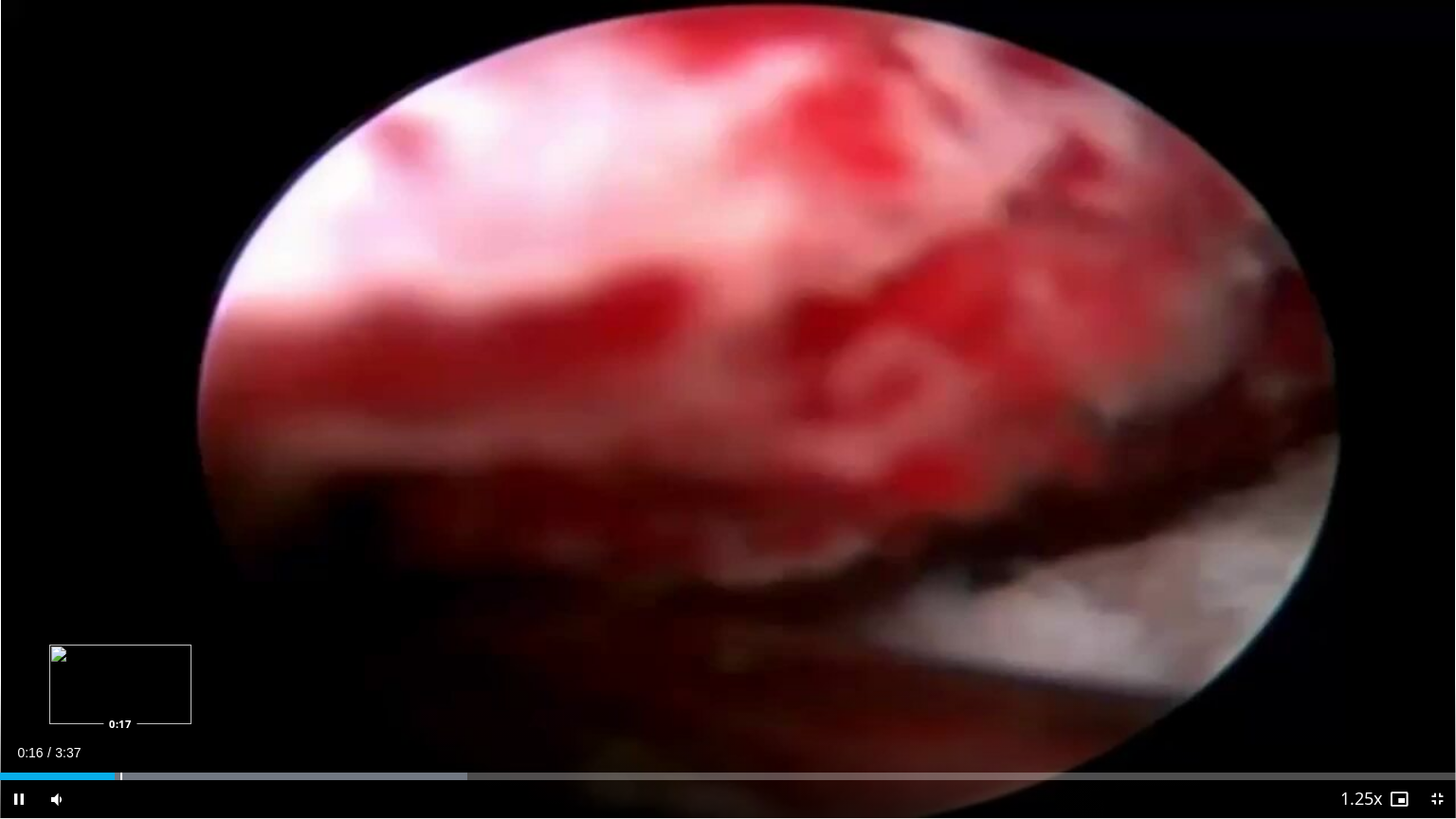click at bounding box center [121, 776] 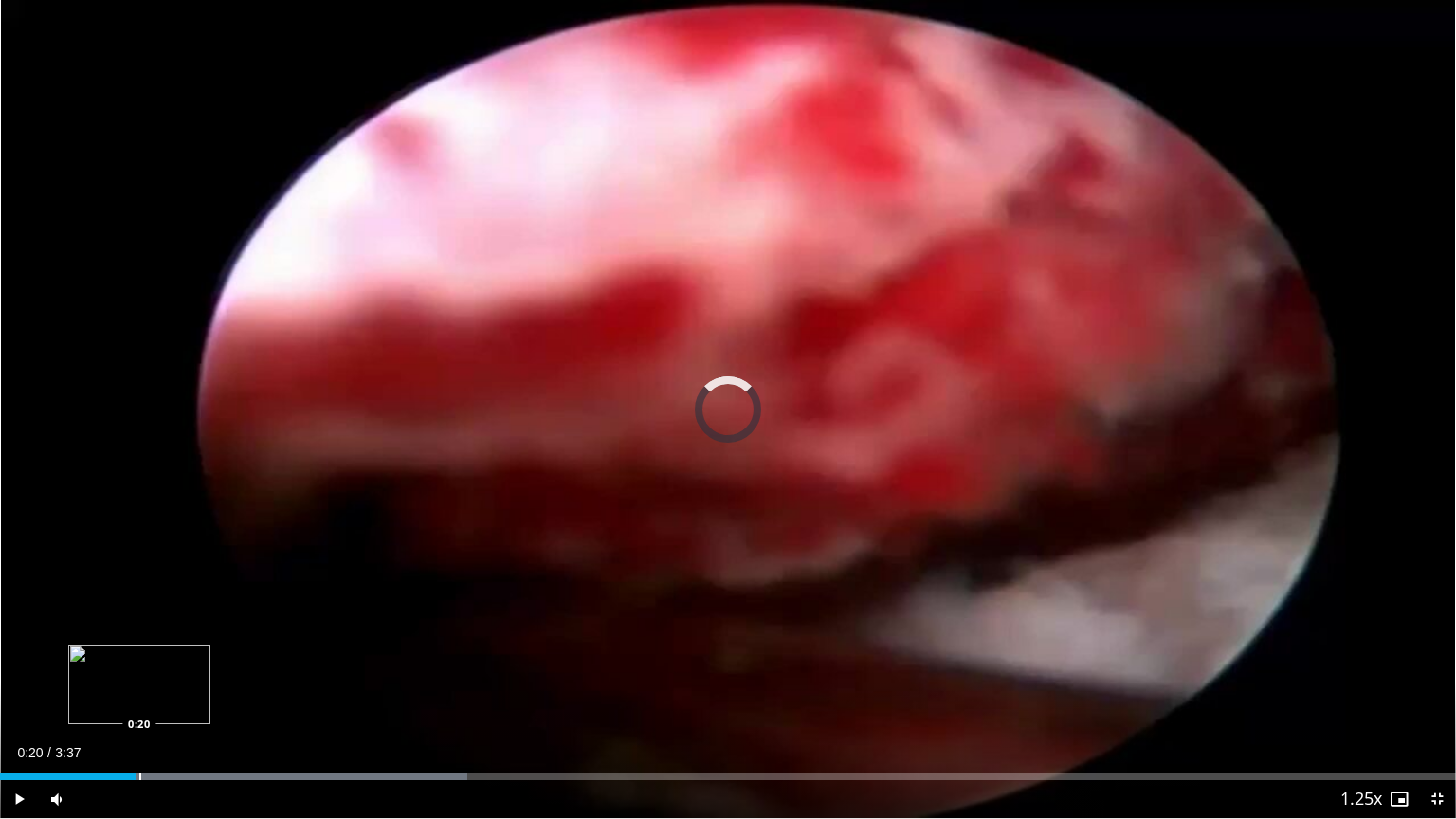 click at bounding box center (140, 776) 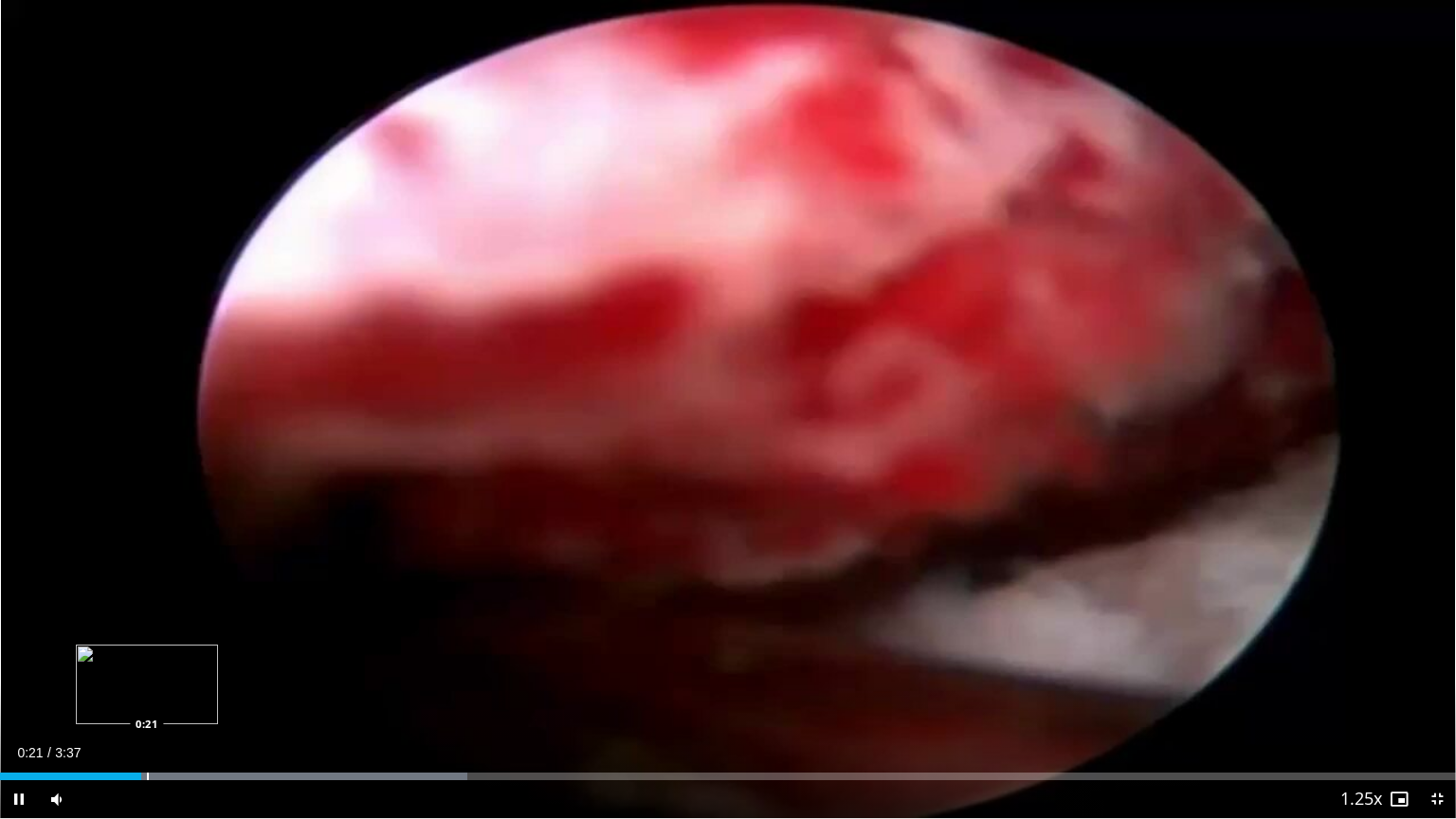 click on "Loaded :  32.11% 0:21 0:21" at bounding box center (728, 776) 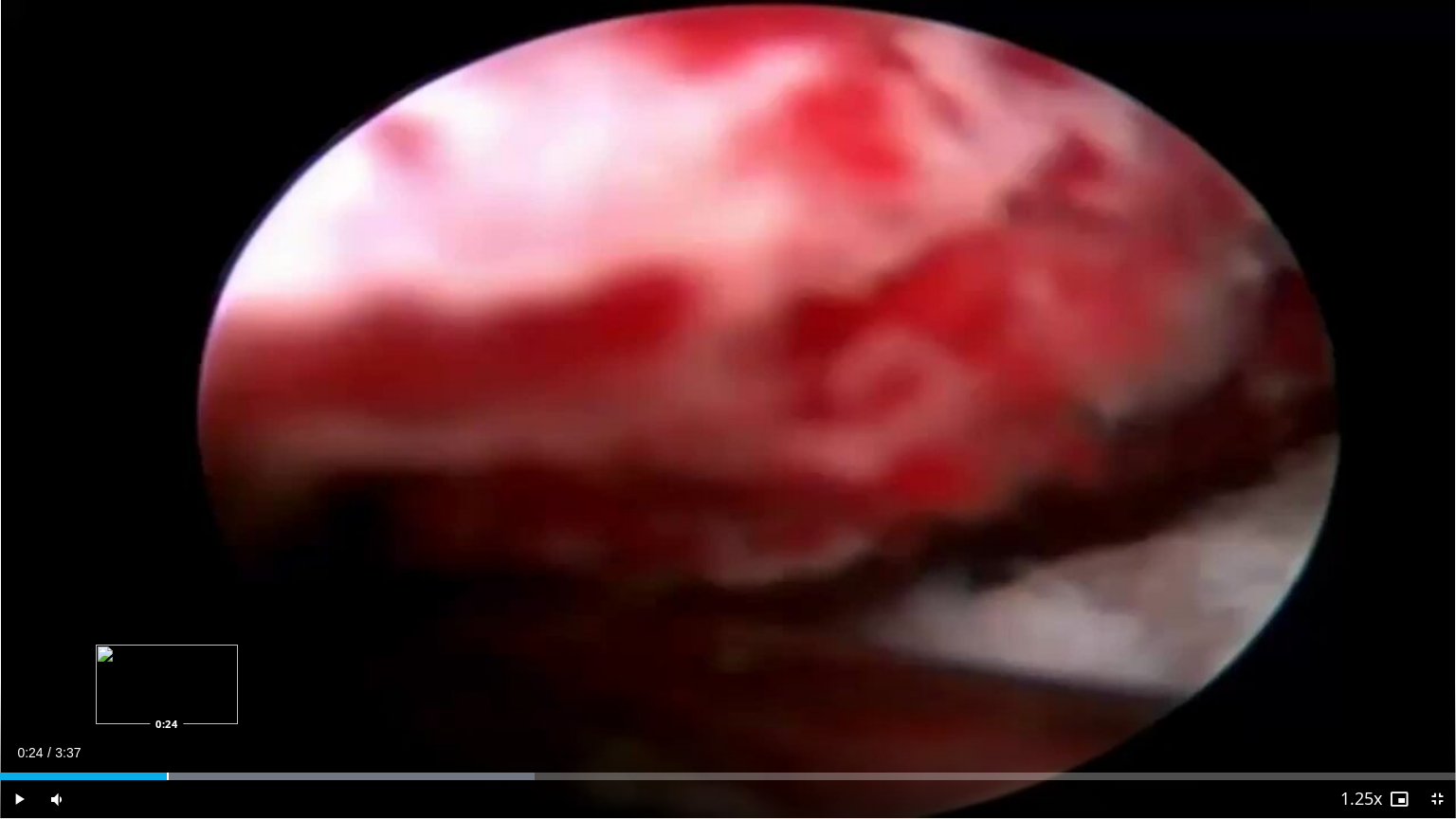click at bounding box center (168, 776) 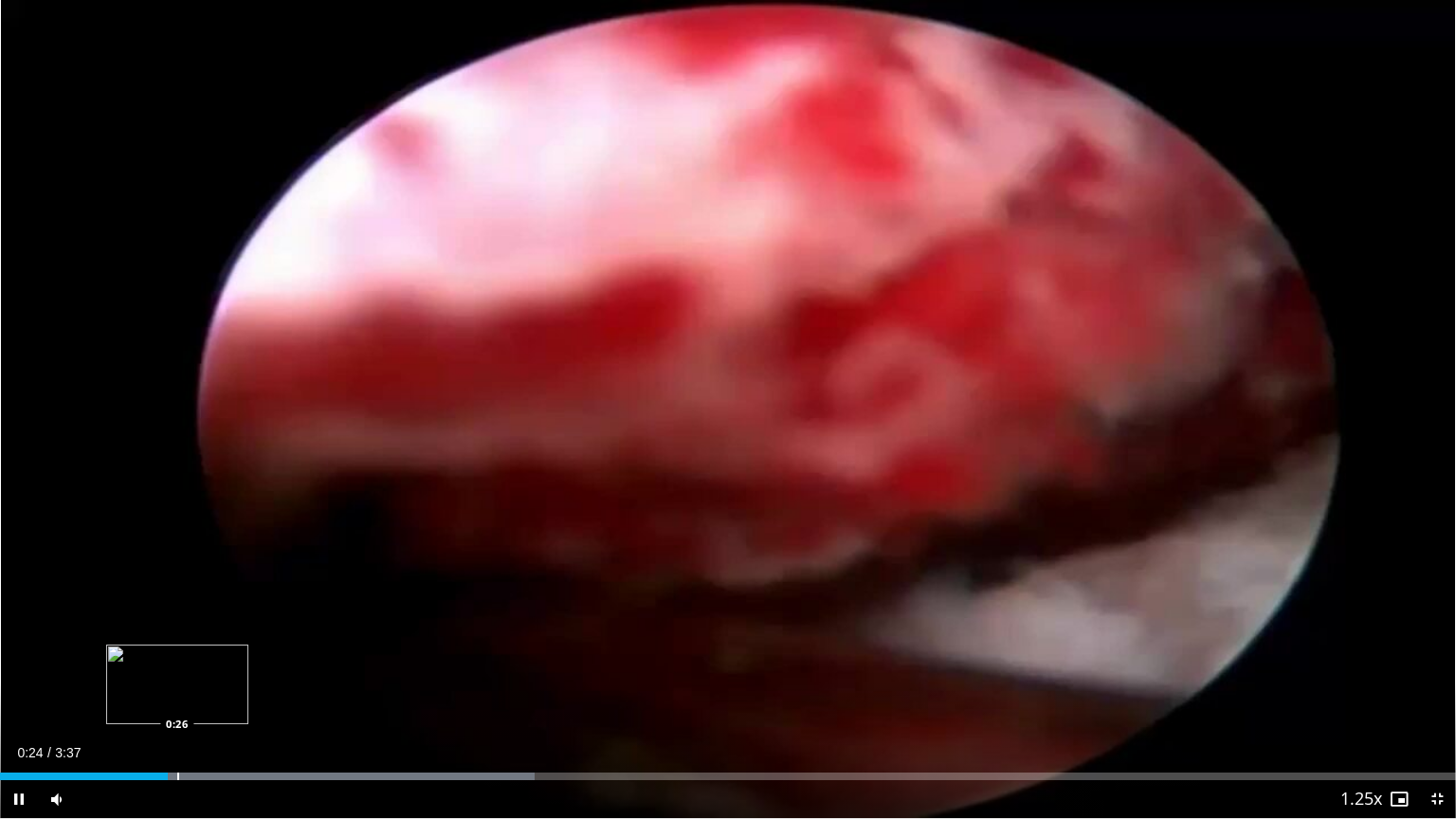 click at bounding box center (178, 776) 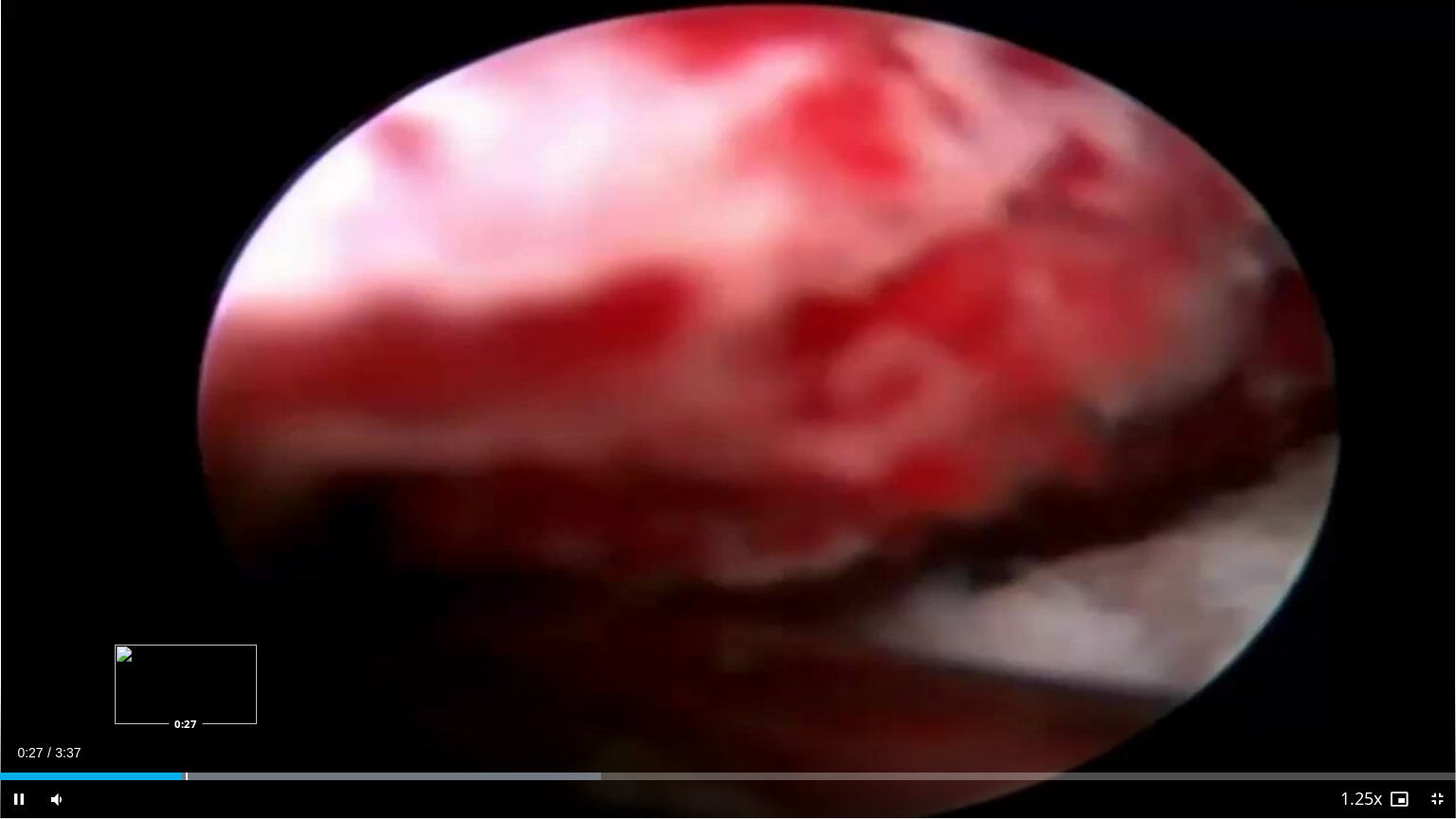 click at bounding box center (187, 776) 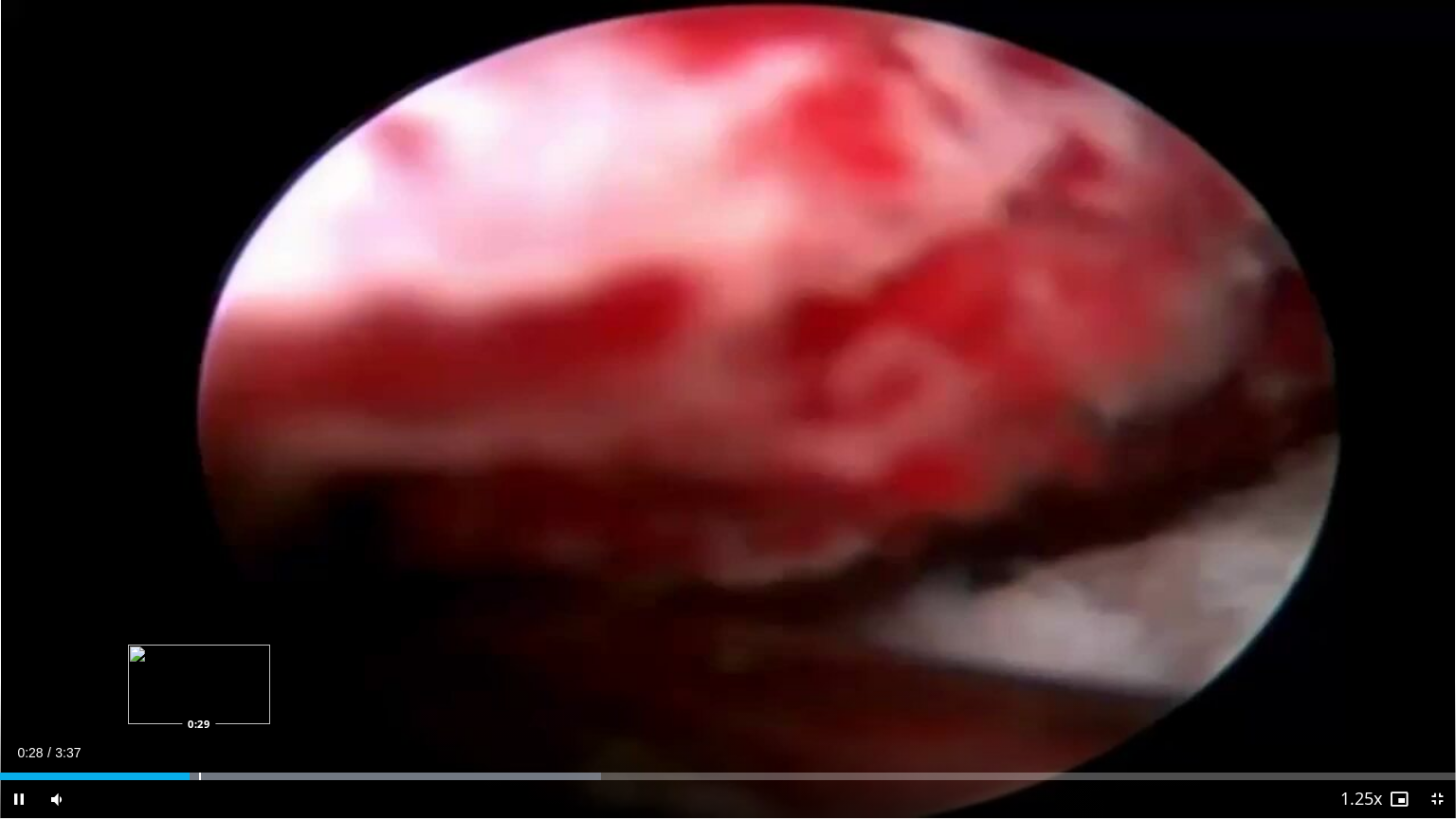 click at bounding box center (200, 776) 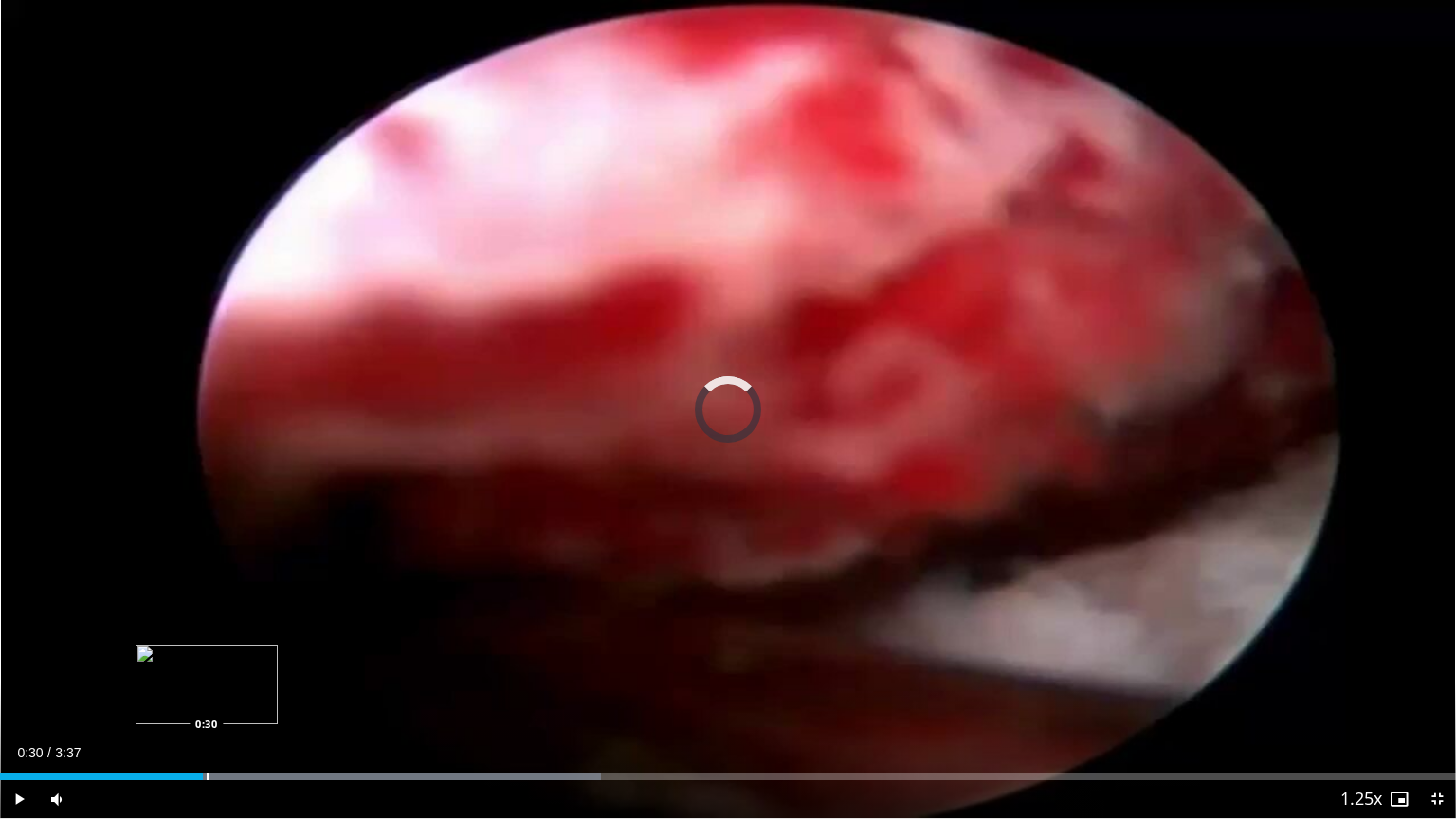 click at bounding box center (208, 776) 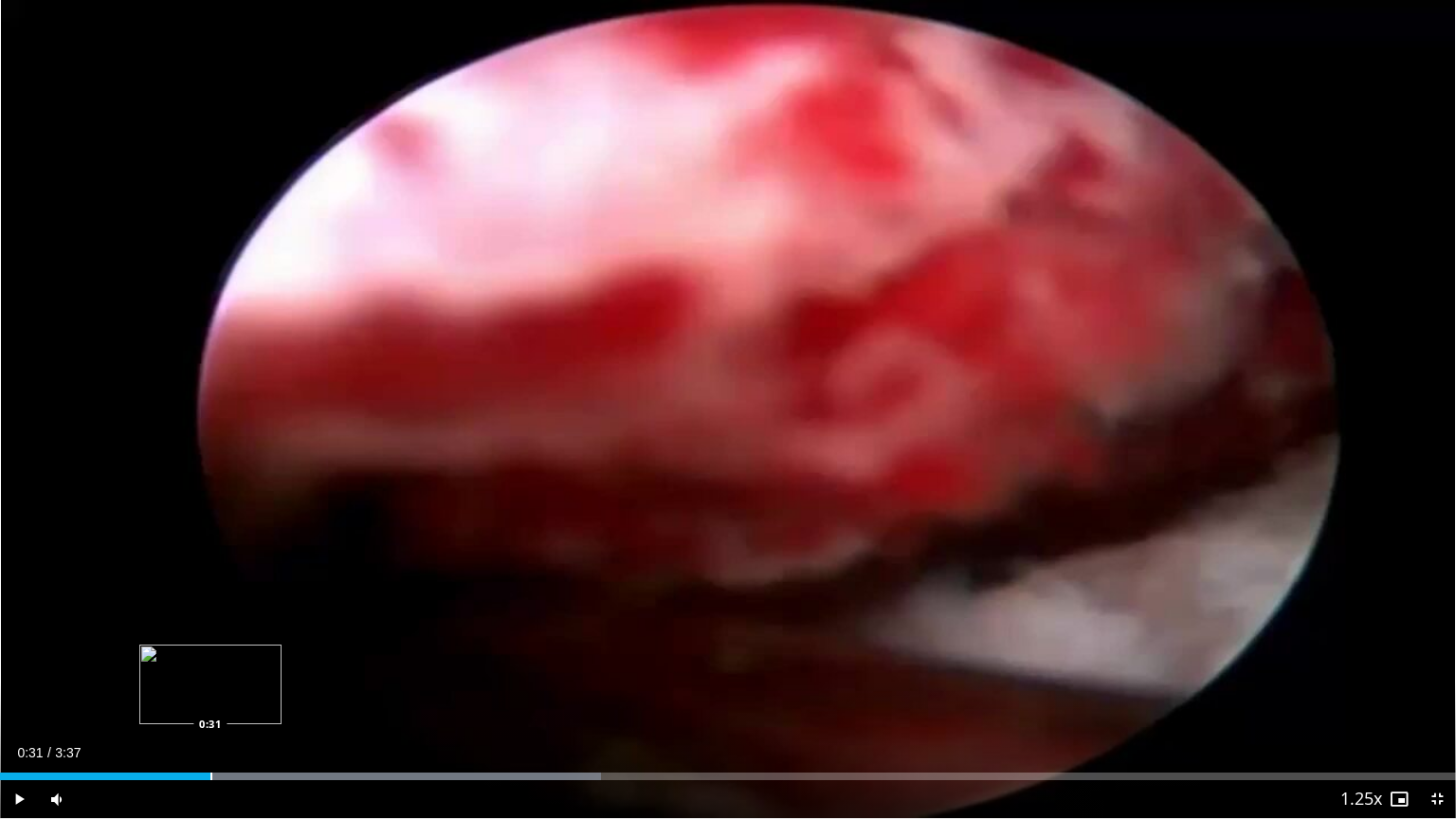 click at bounding box center (211, 776) 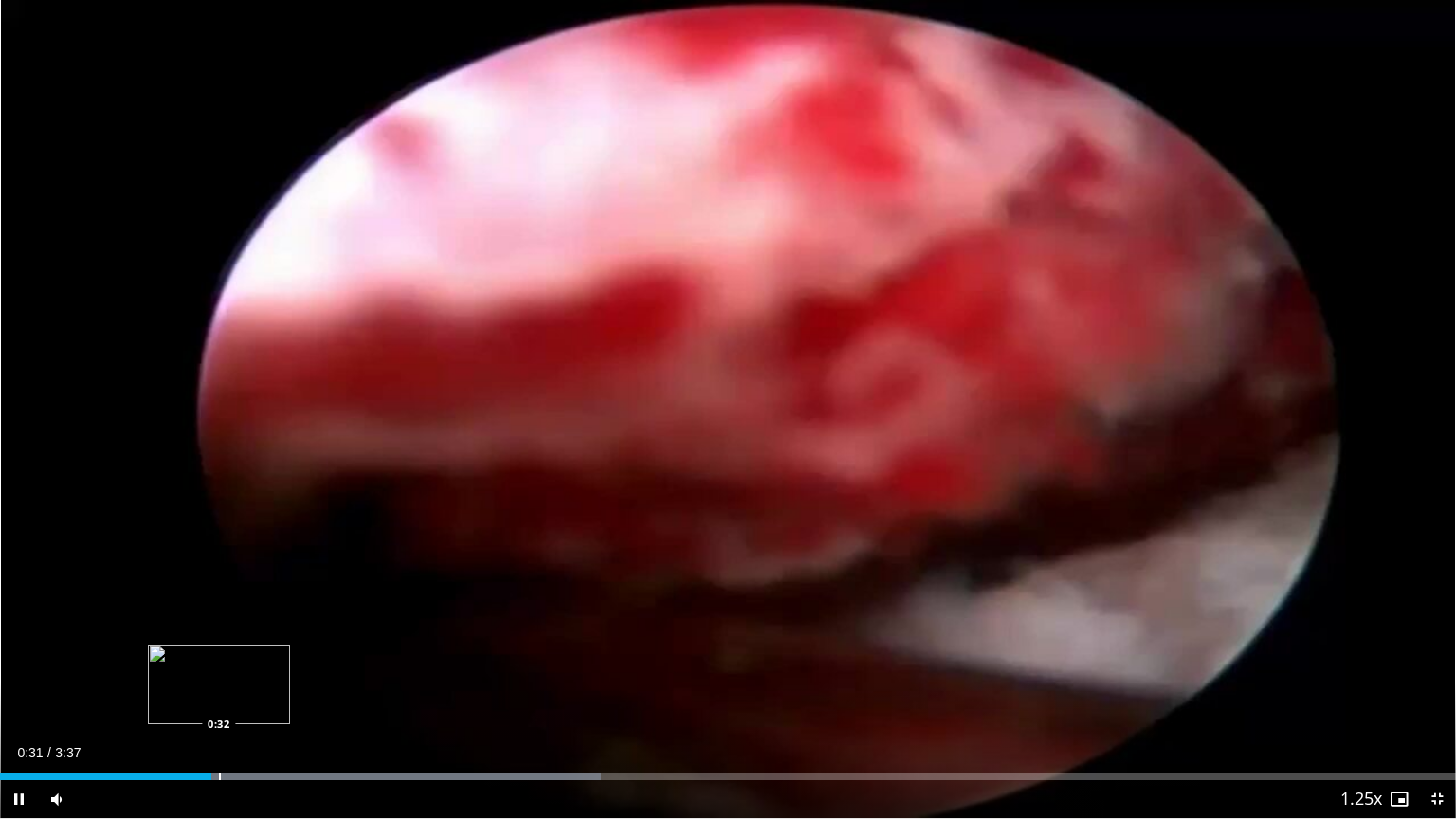 click at bounding box center [220, 776] 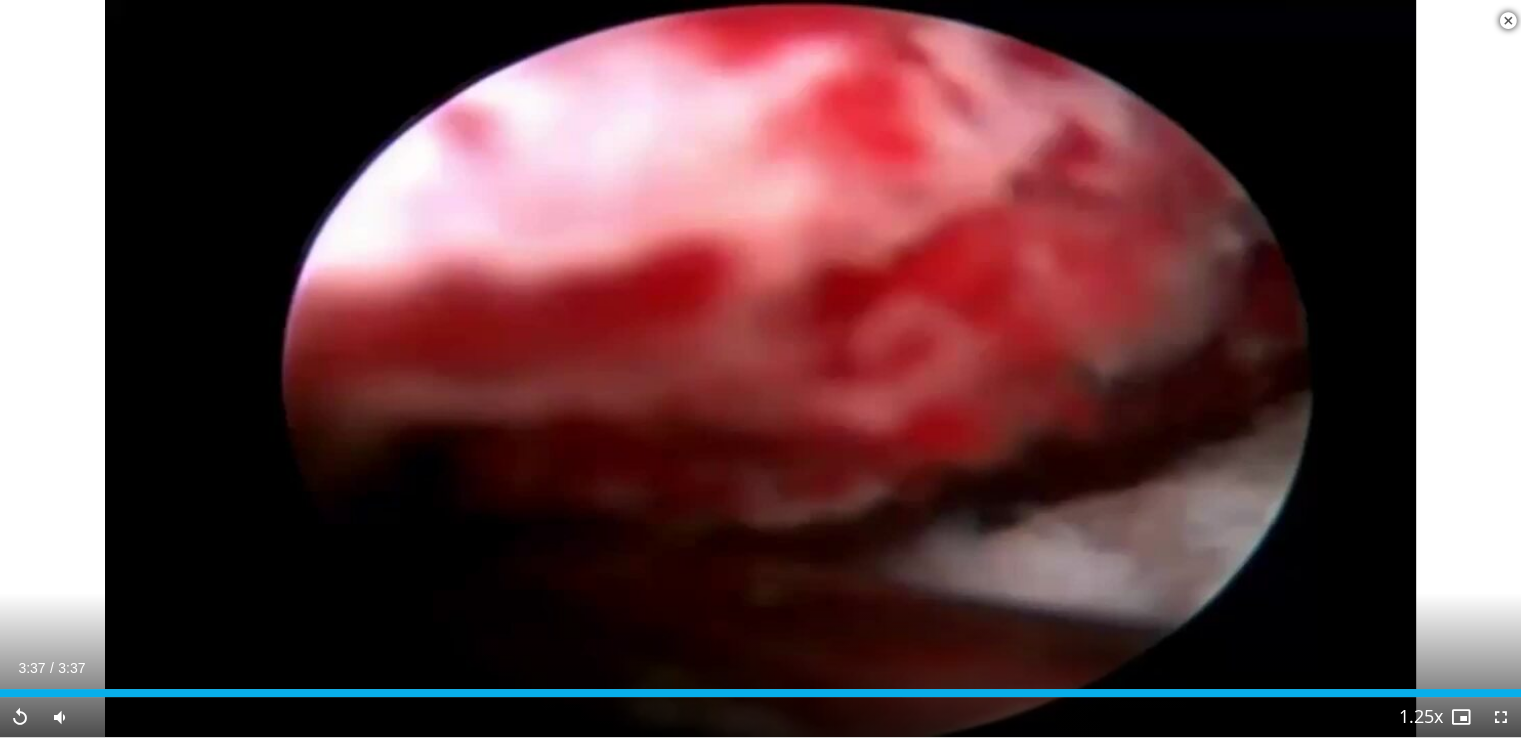 scroll, scrollTop: 300, scrollLeft: 0, axis: vertical 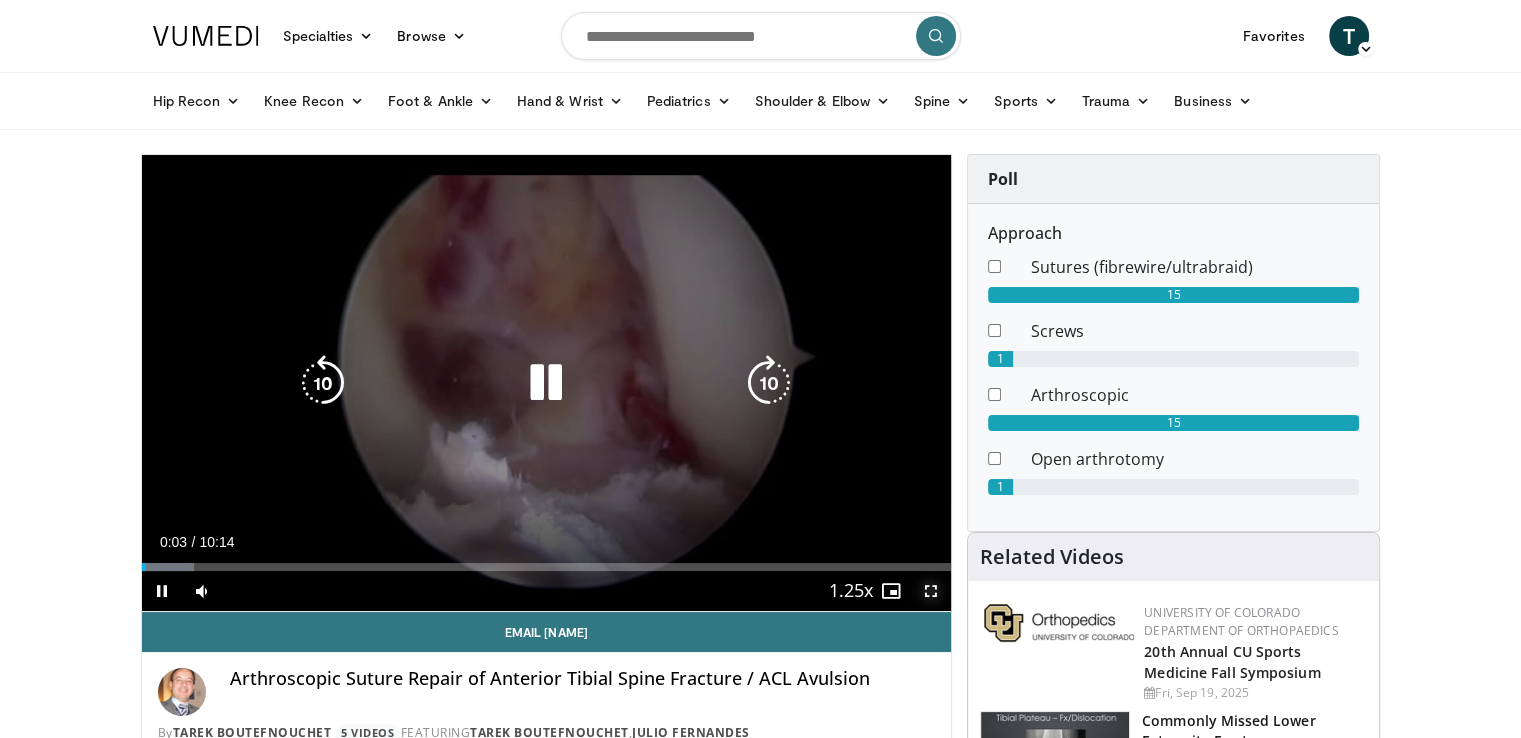 drag, startPoint x: 929, startPoint y: 593, endPoint x: 930, endPoint y: 680, distance: 87.005745 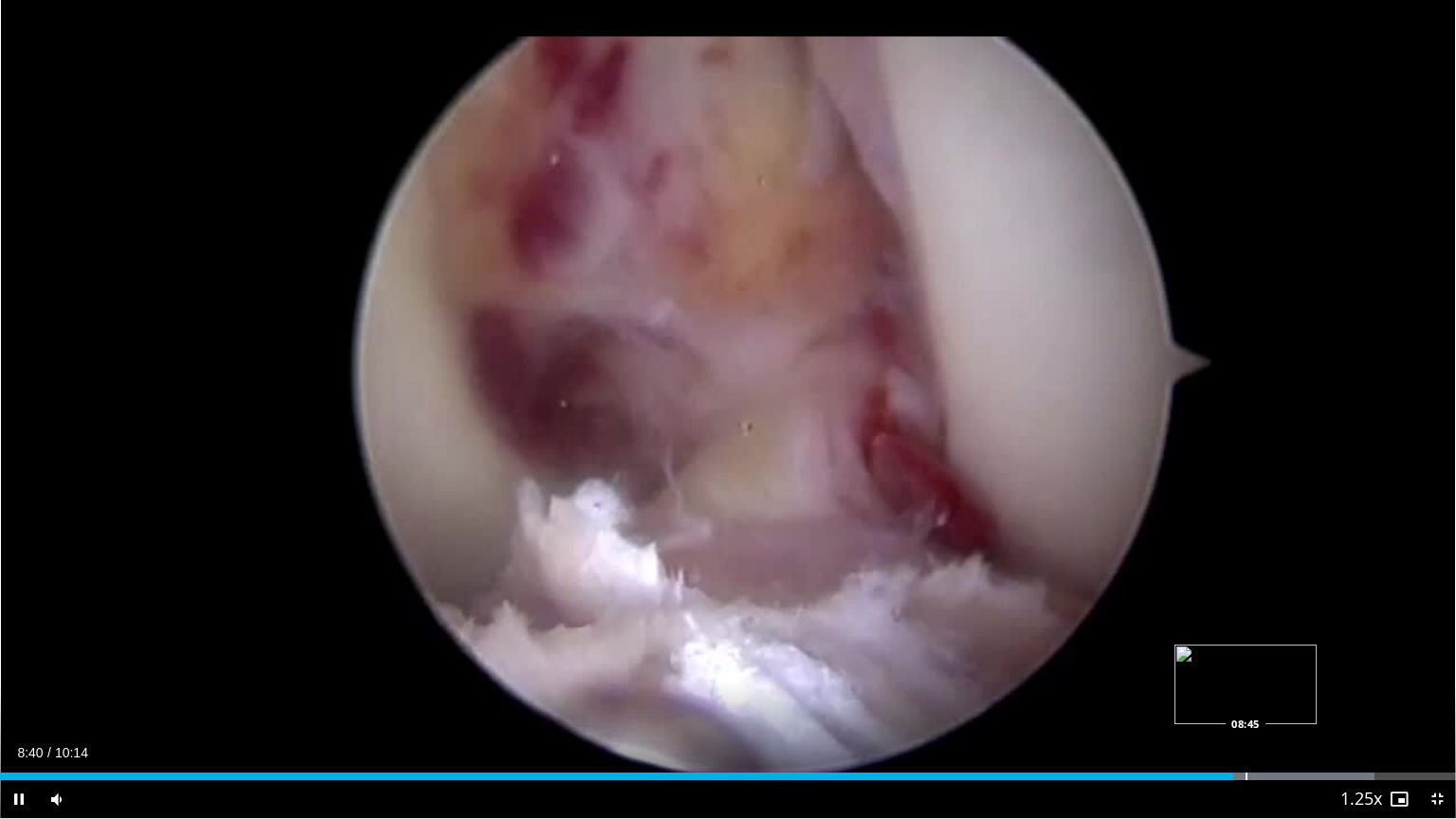 click at bounding box center (1247, 776) 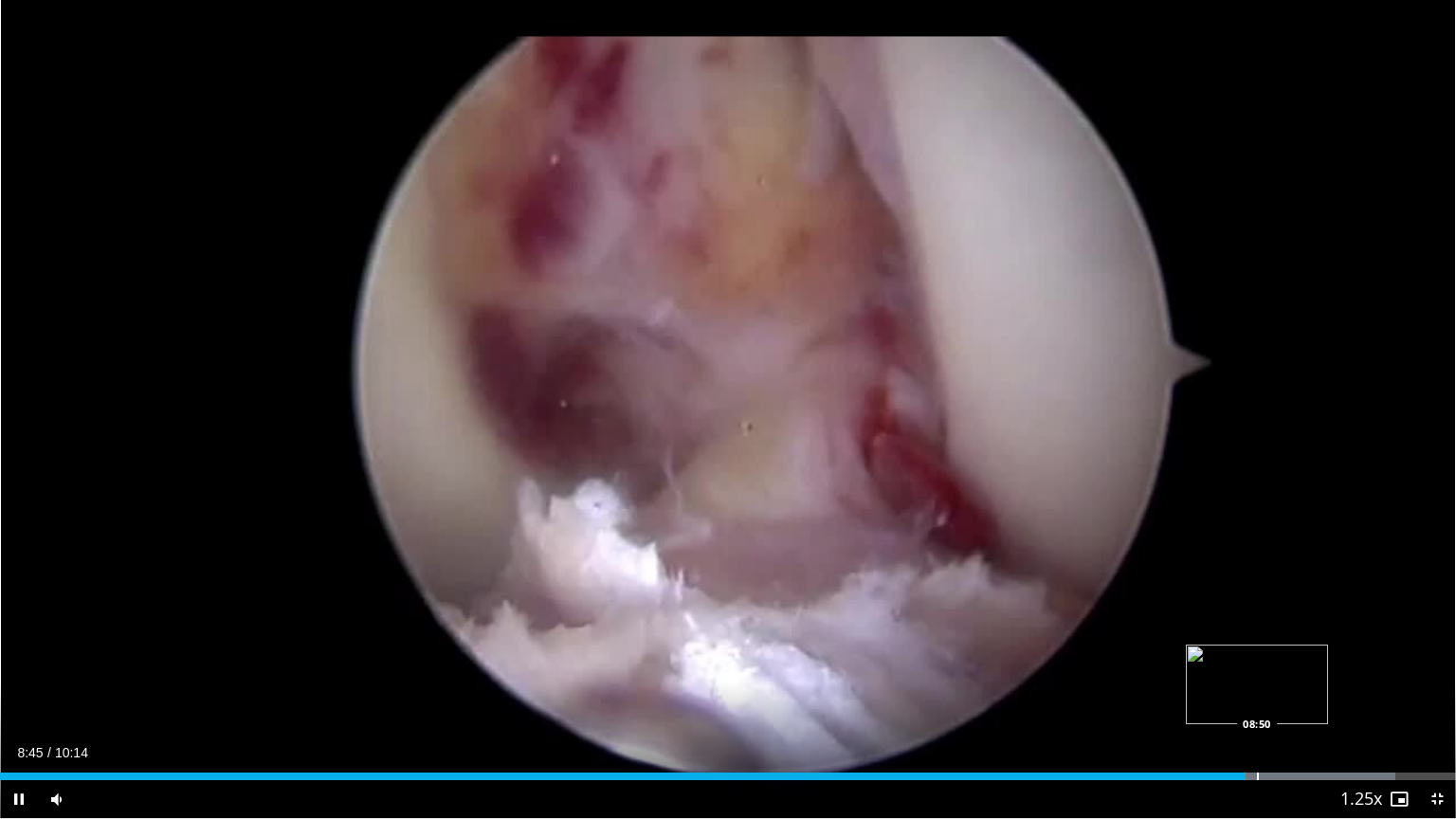 click at bounding box center (1258, 776) 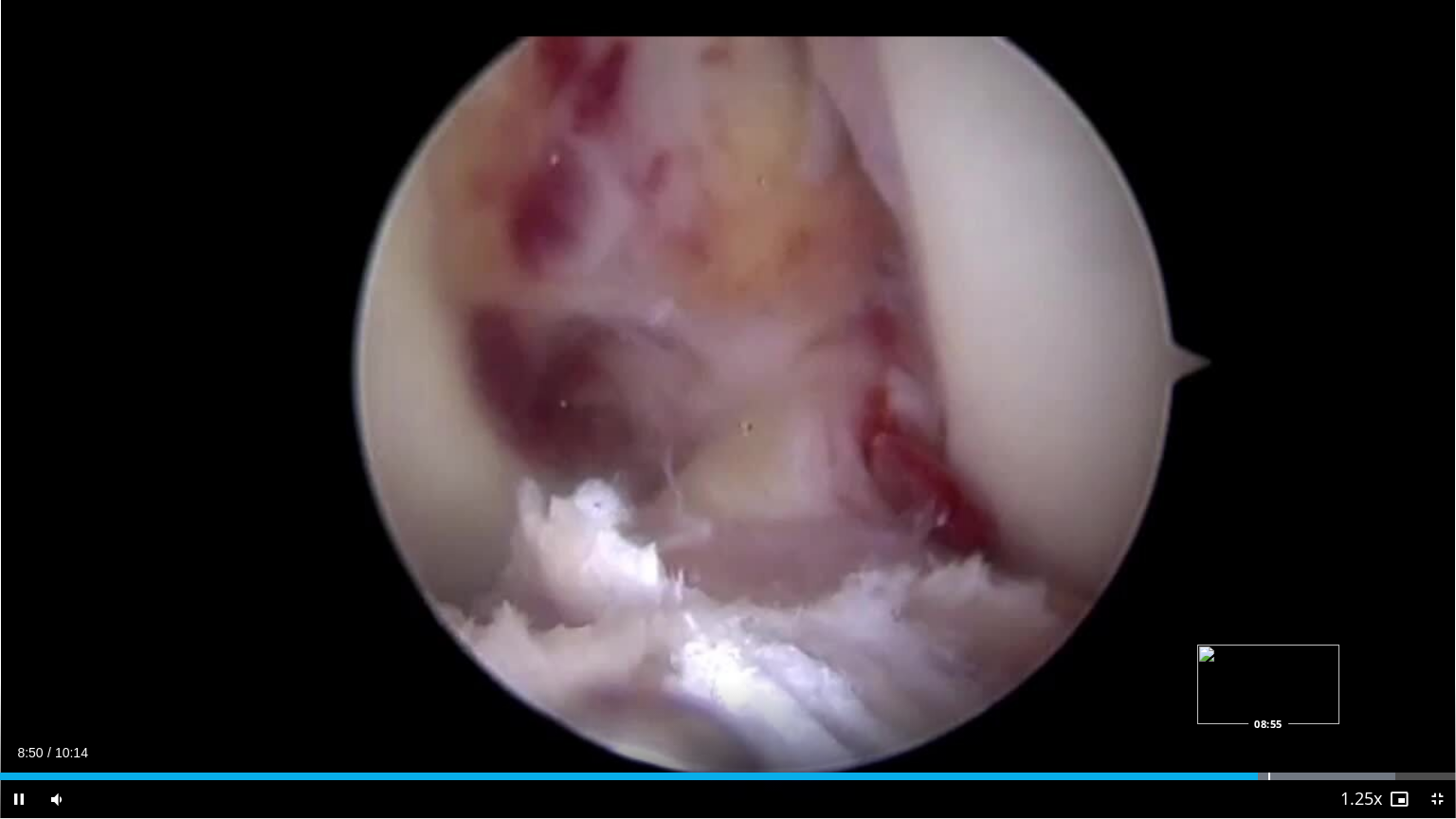 click at bounding box center (1269, 776) 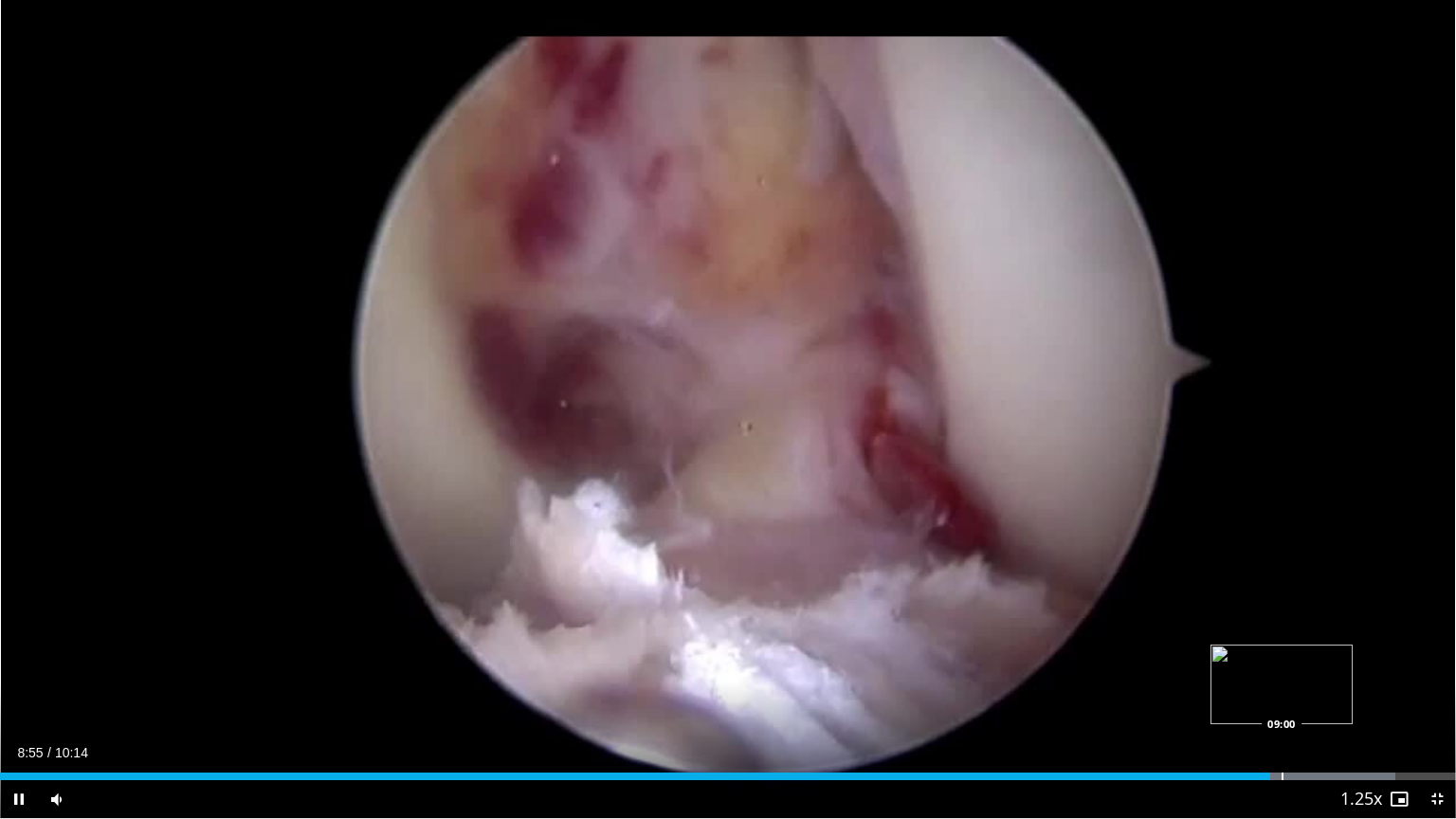 click on "90 seconds
Tap to unmute" at bounding box center [728, 409] 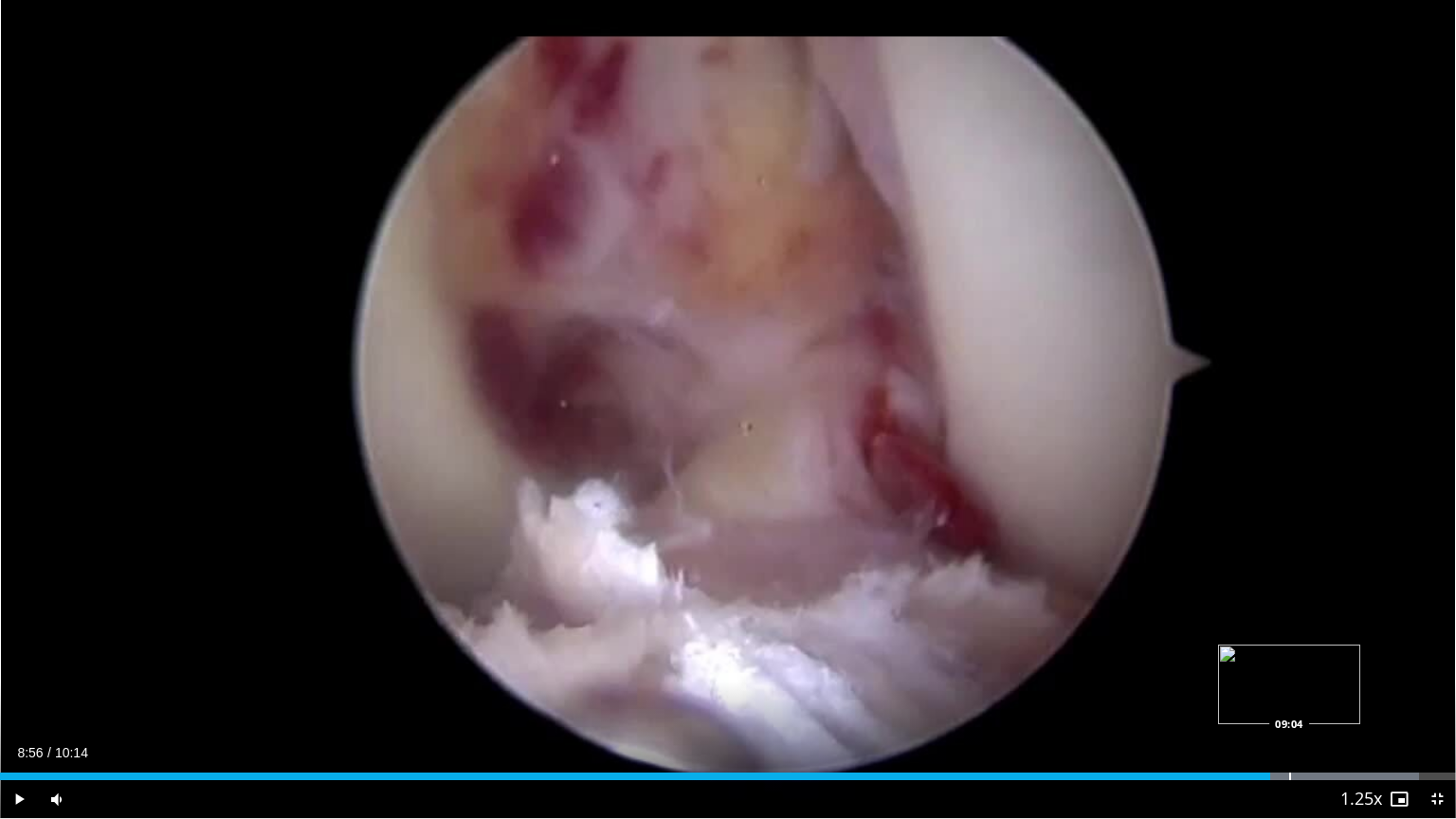 click at bounding box center [1290, 776] 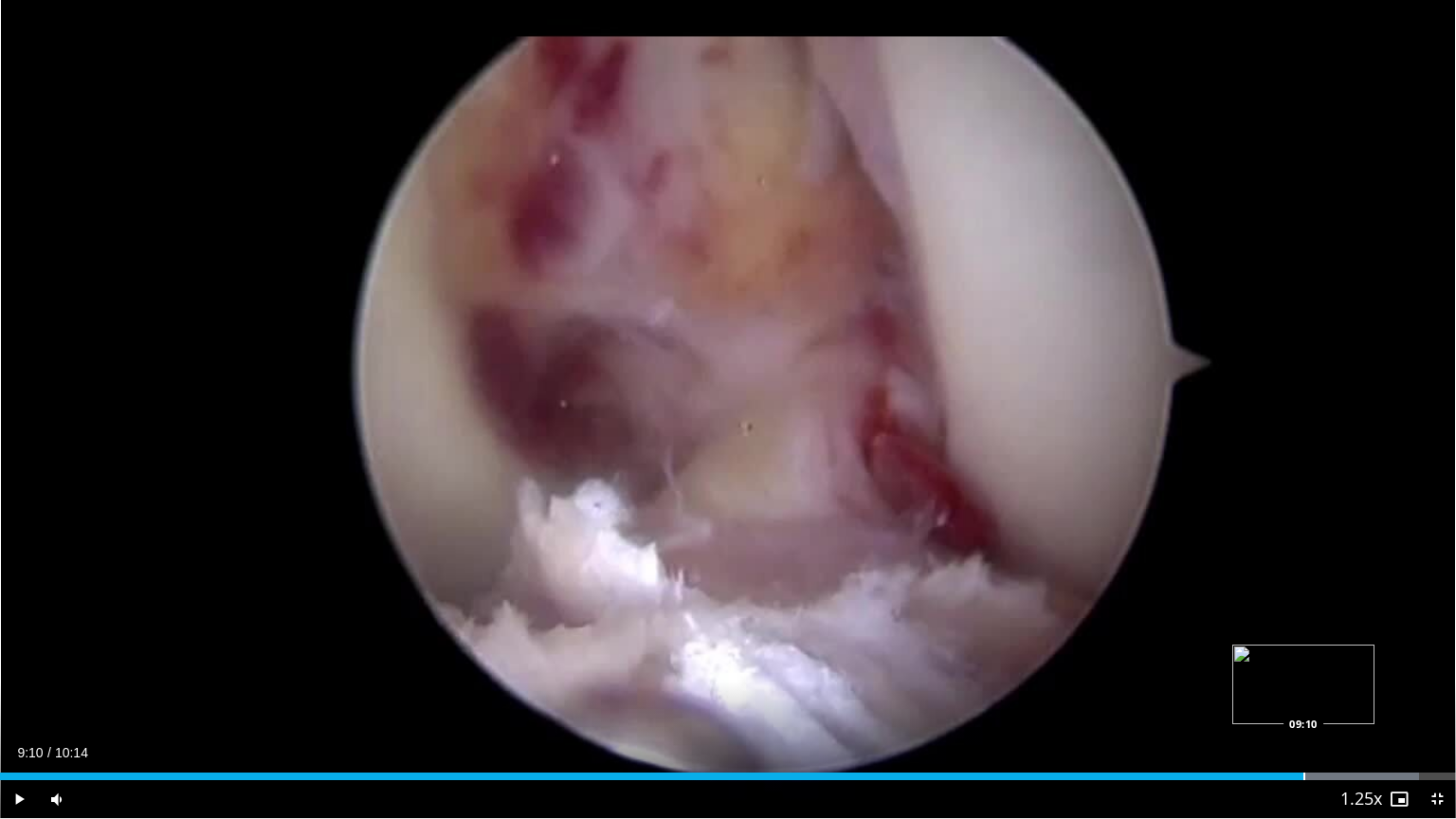 click at bounding box center (1304, 776) 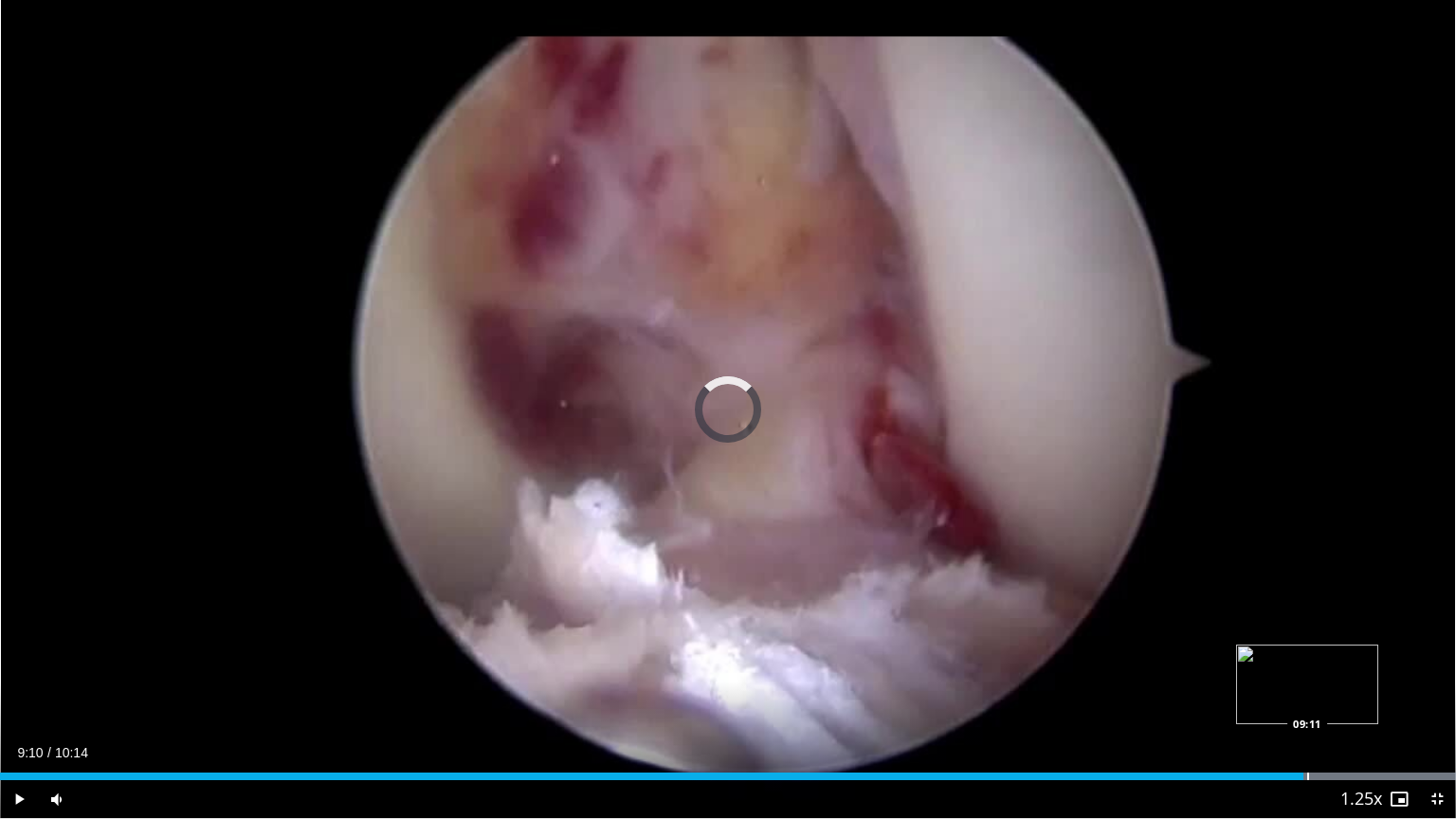 click at bounding box center (1308, 776) 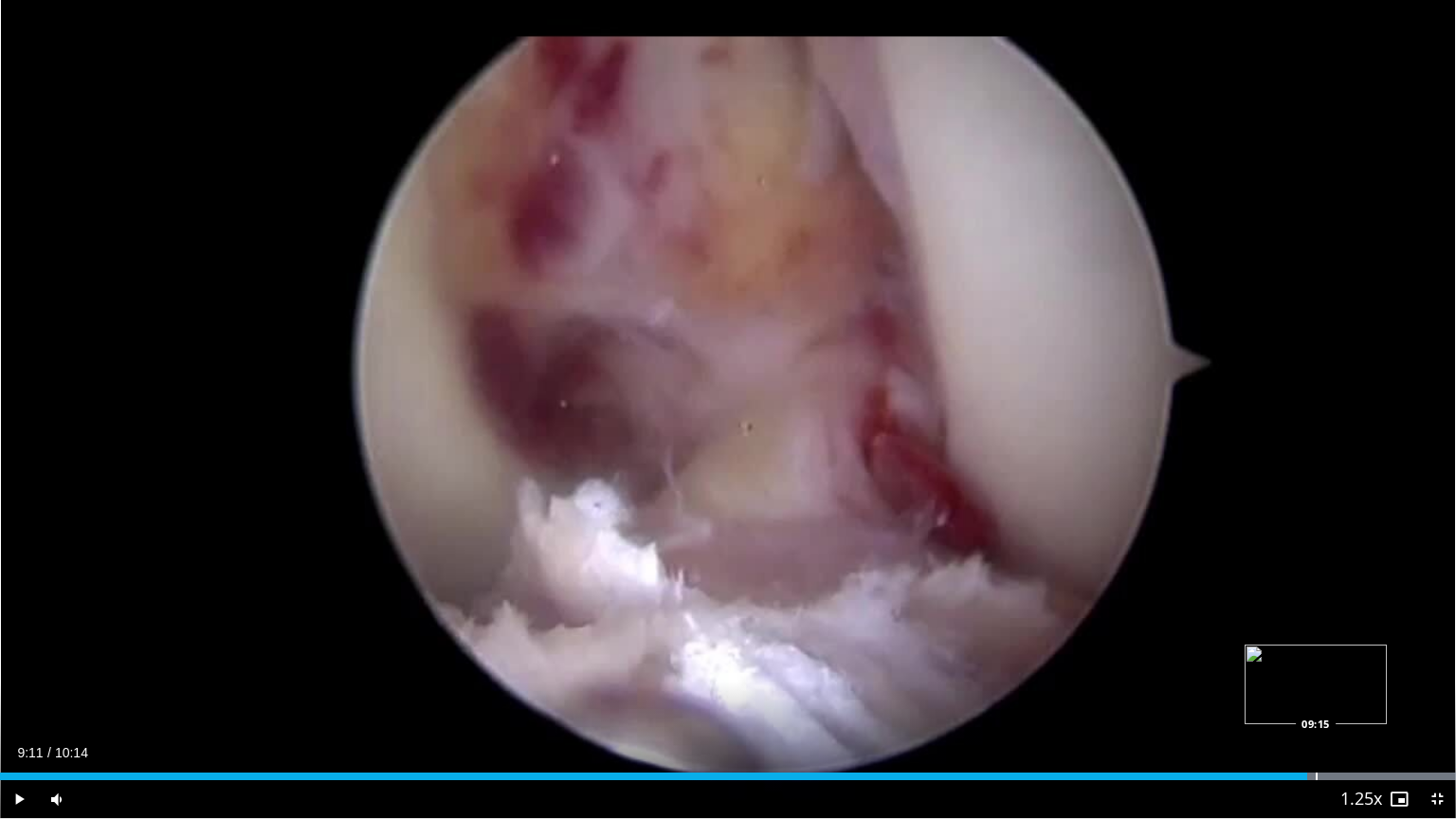 click on "Loaded :  100.00% 09:11 09:15" at bounding box center [728, 776] 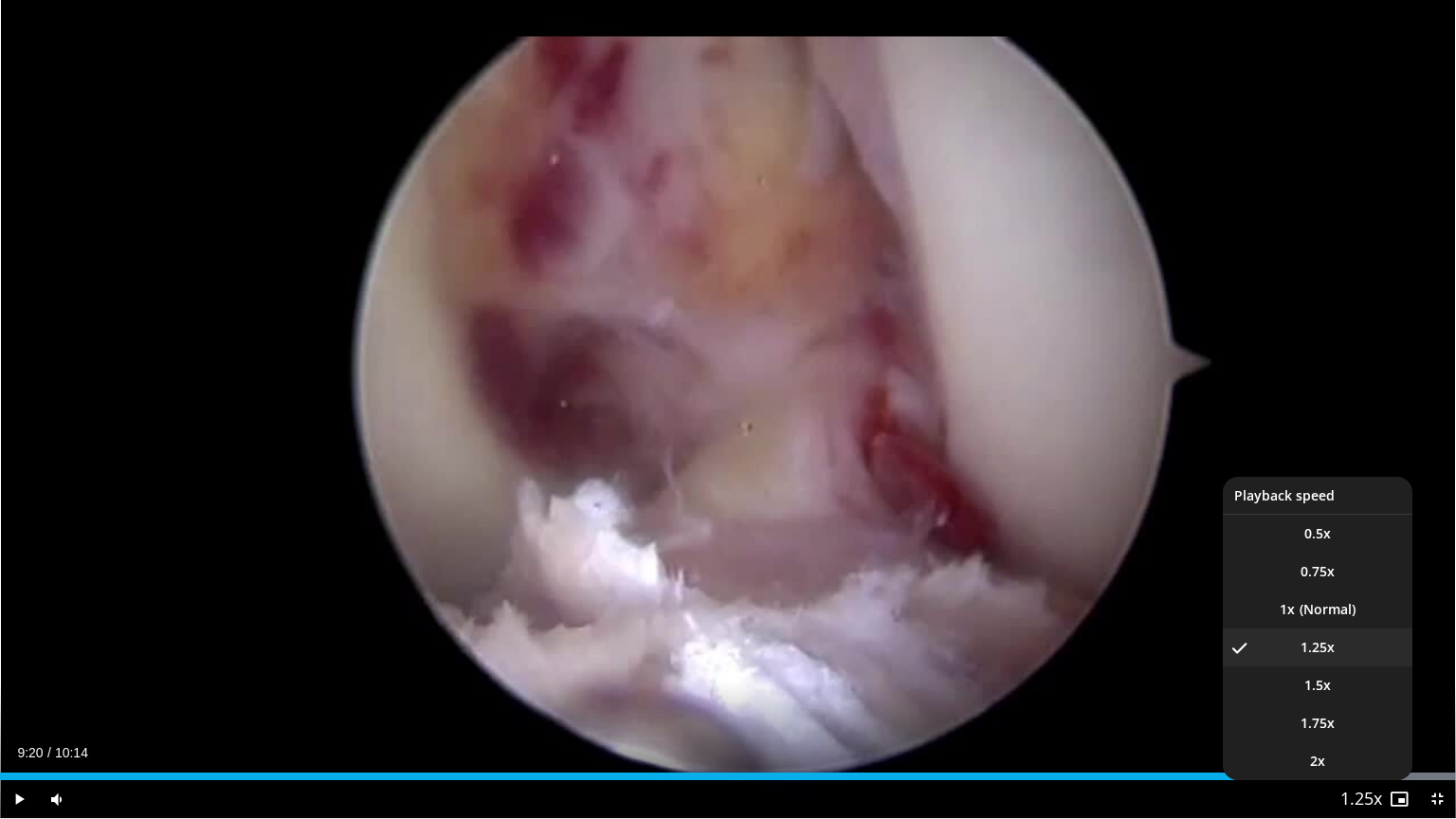 click at bounding box center [1361, 800] 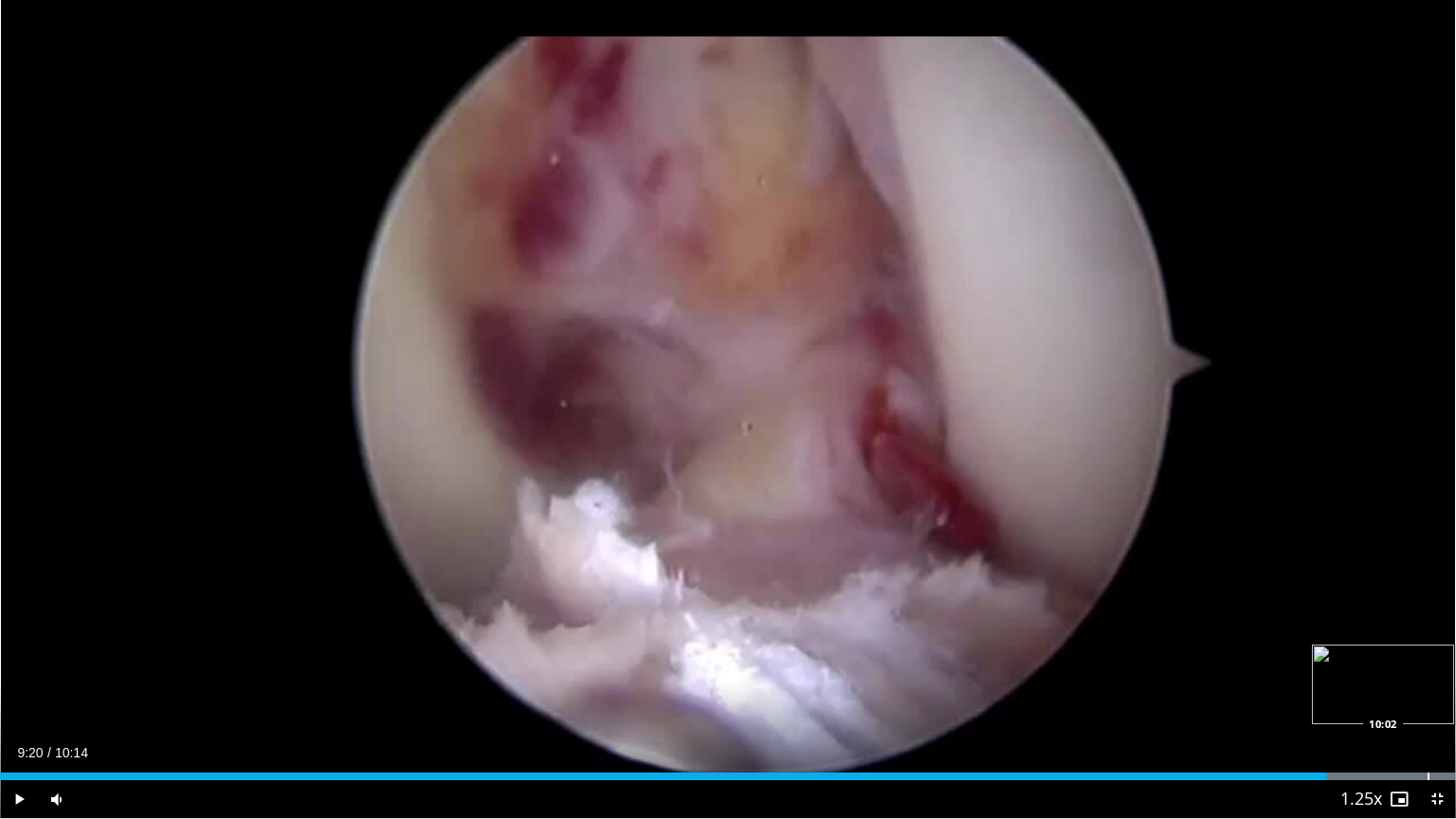 click at bounding box center (1429, 776) 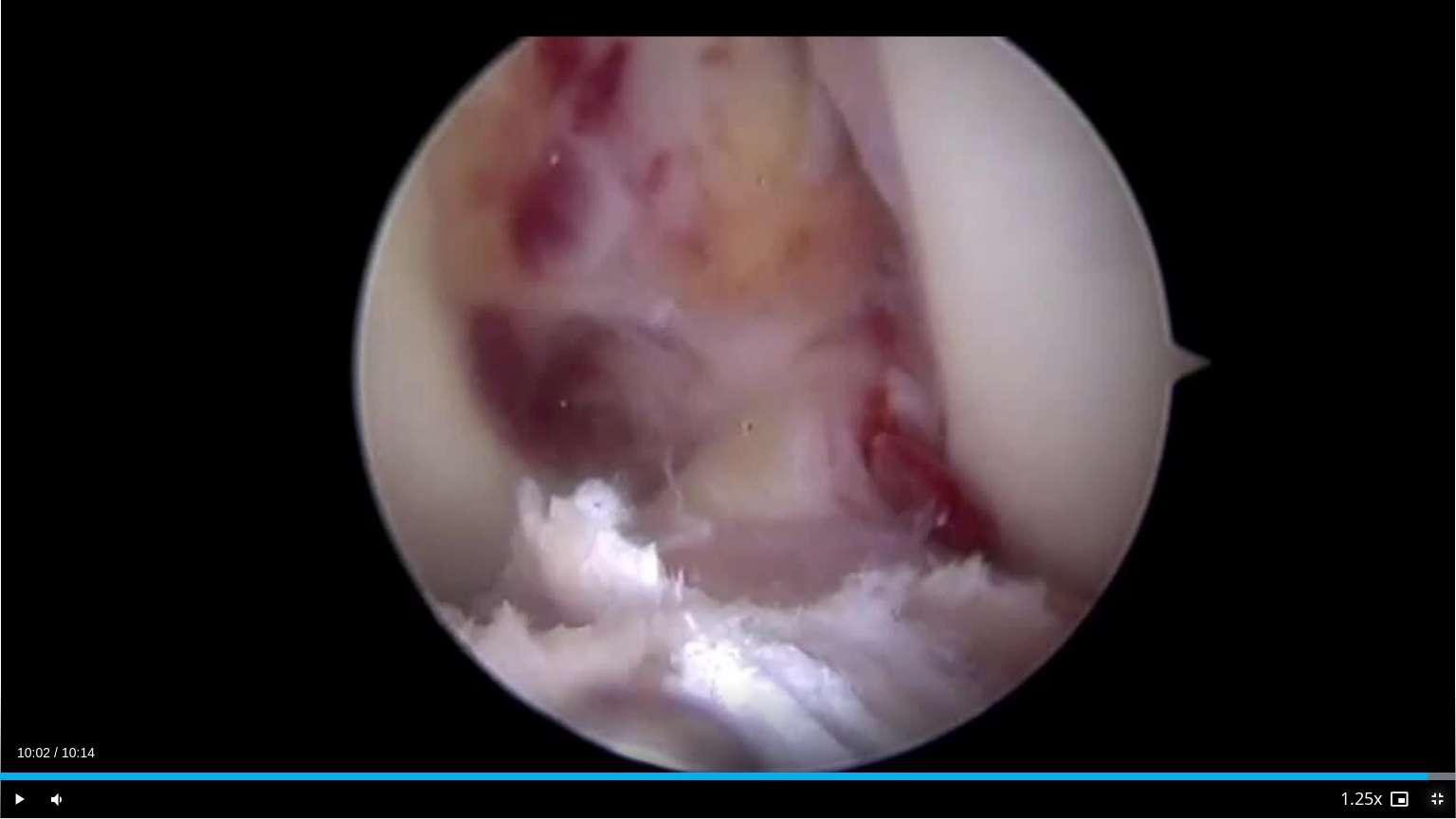 click at bounding box center (1437, 799) 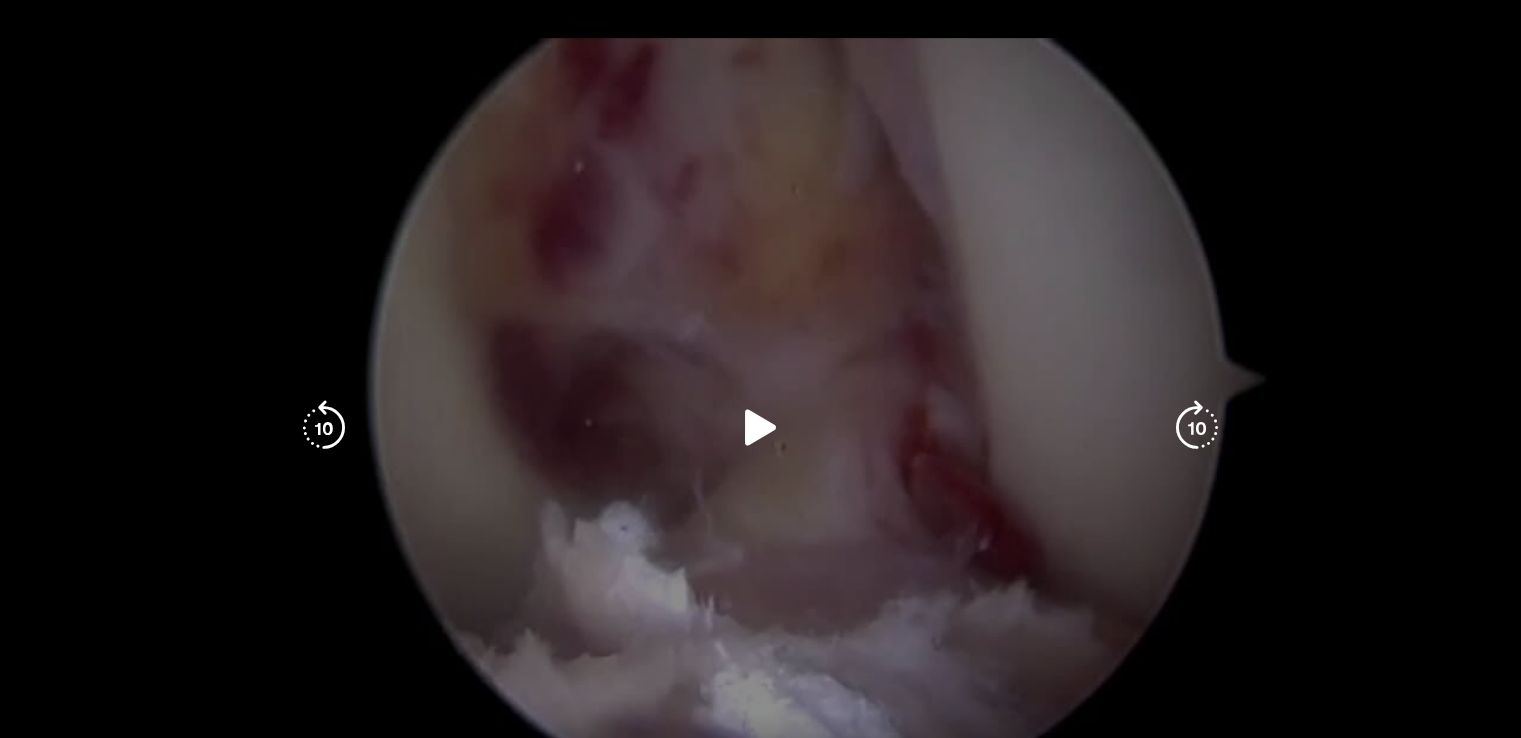 scroll, scrollTop: 100, scrollLeft: 0, axis: vertical 